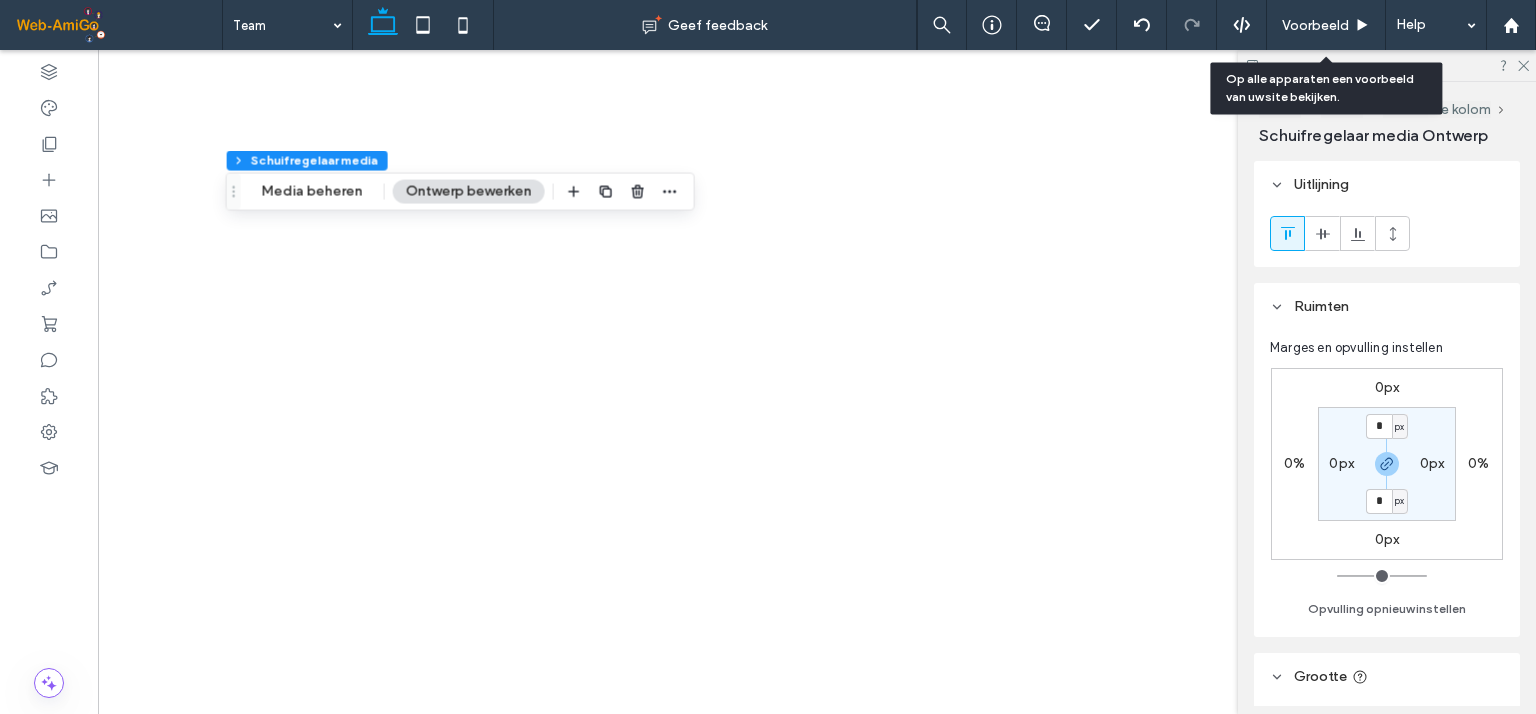 scroll, scrollTop: 0, scrollLeft: 0, axis: both 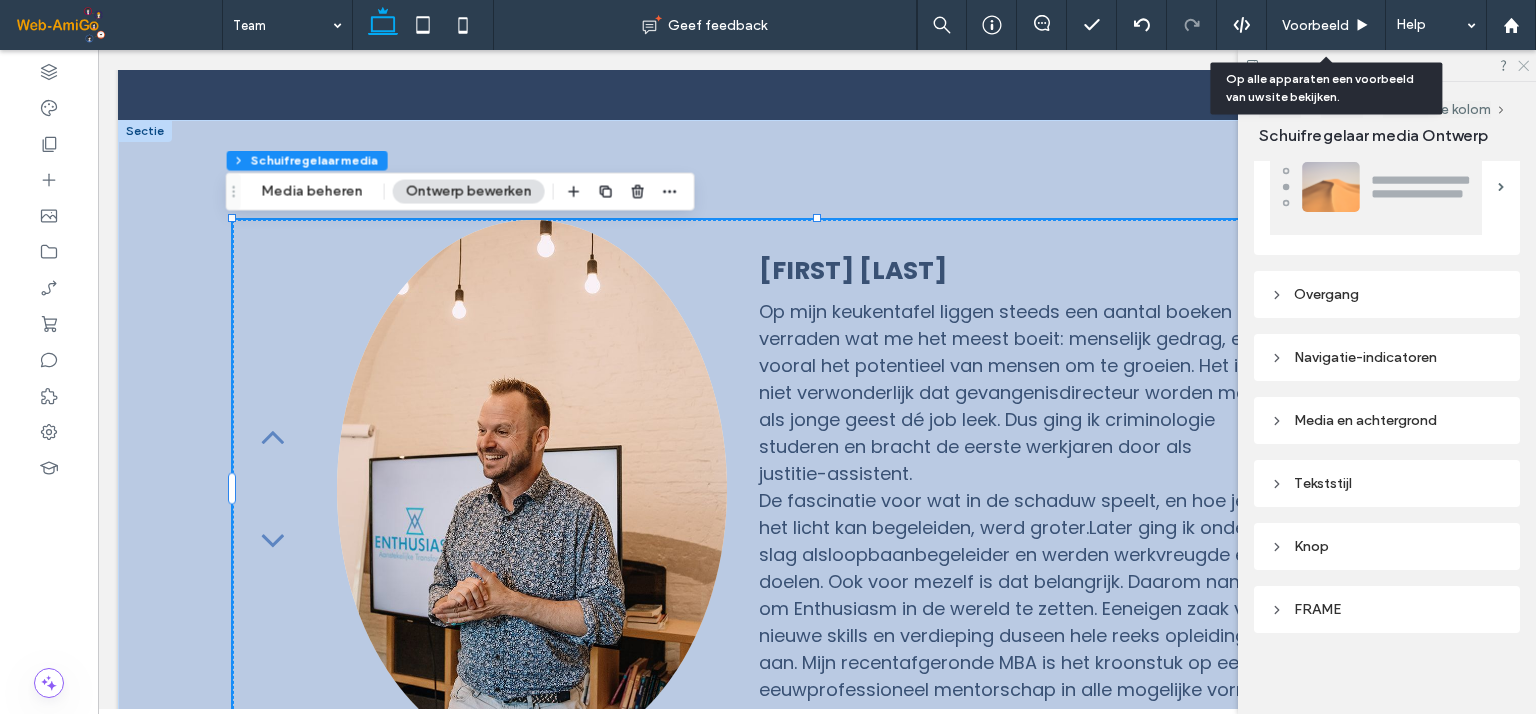 click 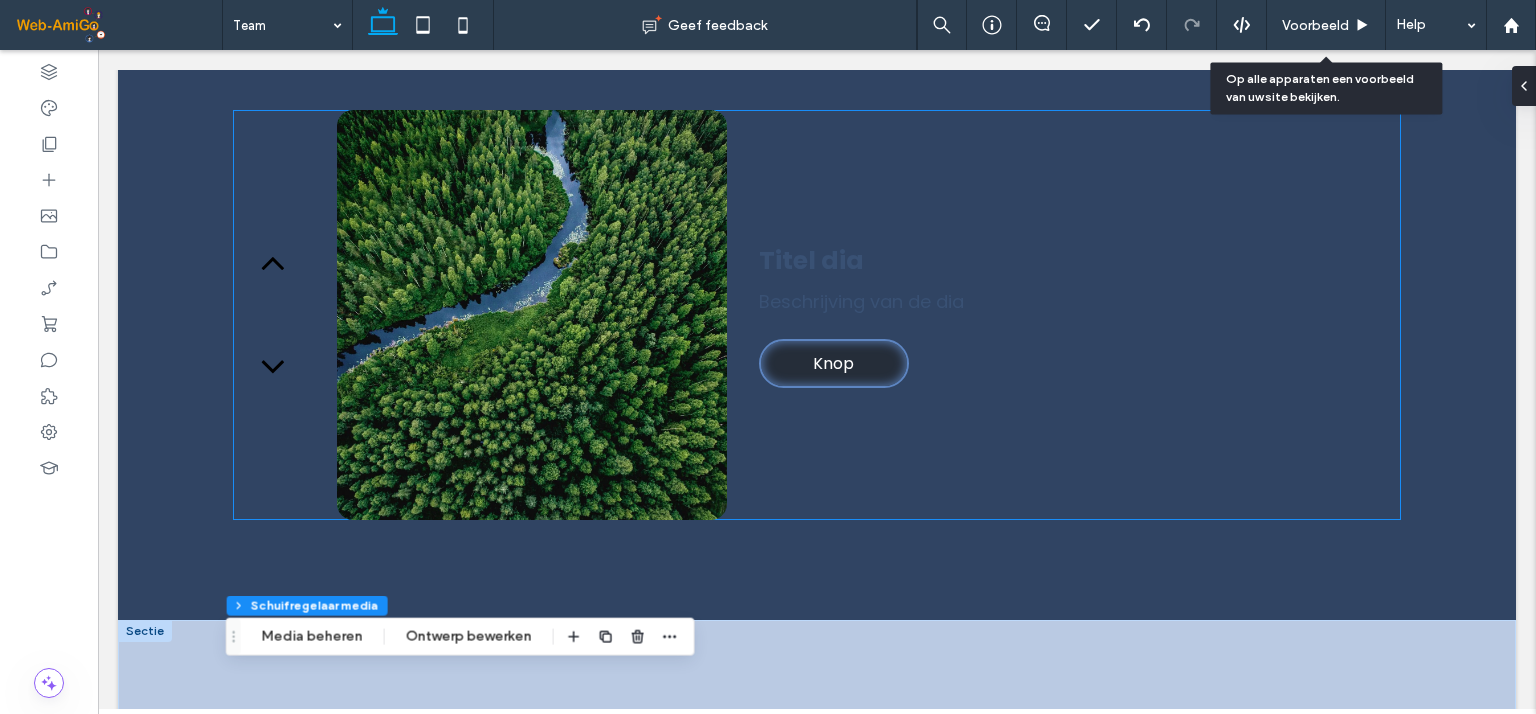 scroll, scrollTop: 300, scrollLeft: 0, axis: vertical 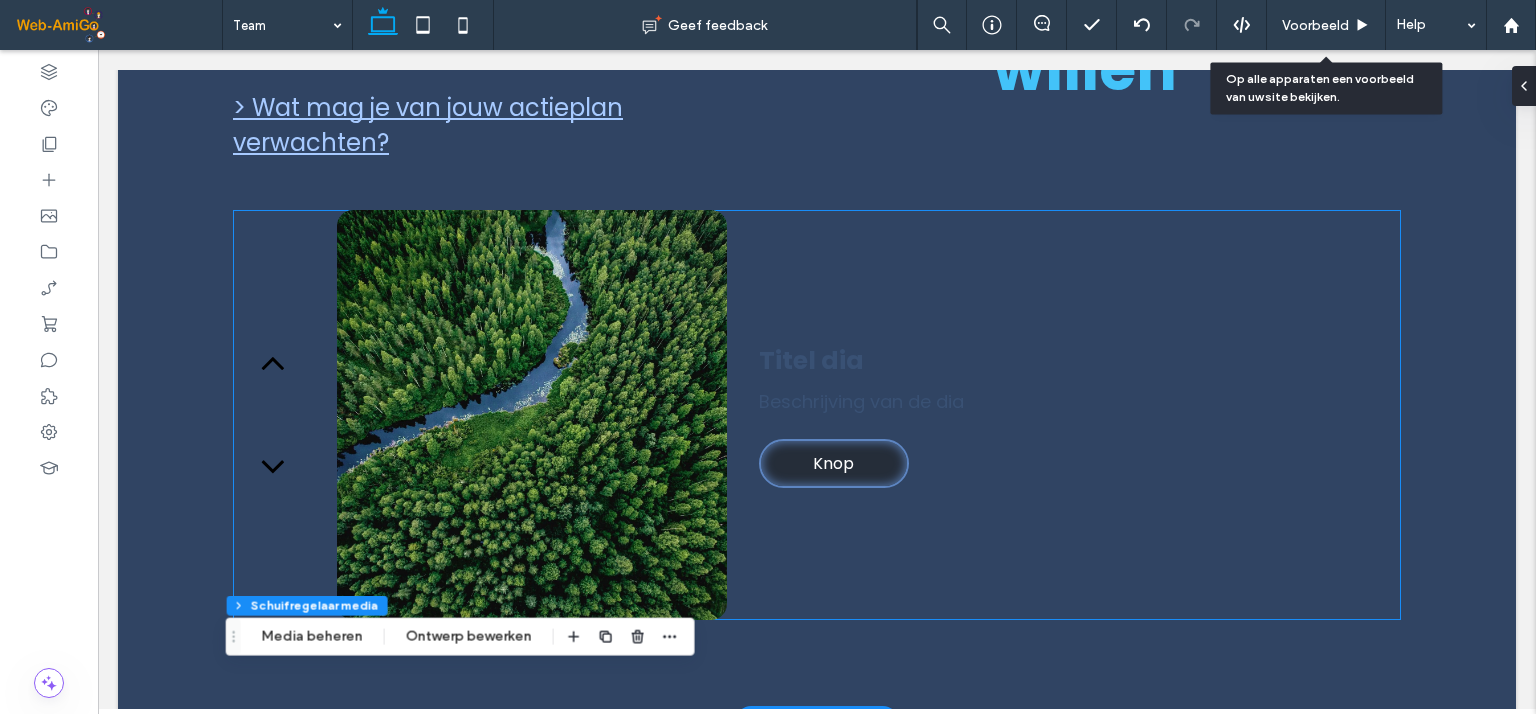 click on "Titel dia Beschrijving van de dia Knop Knop" at bounding box center [1080, 415] 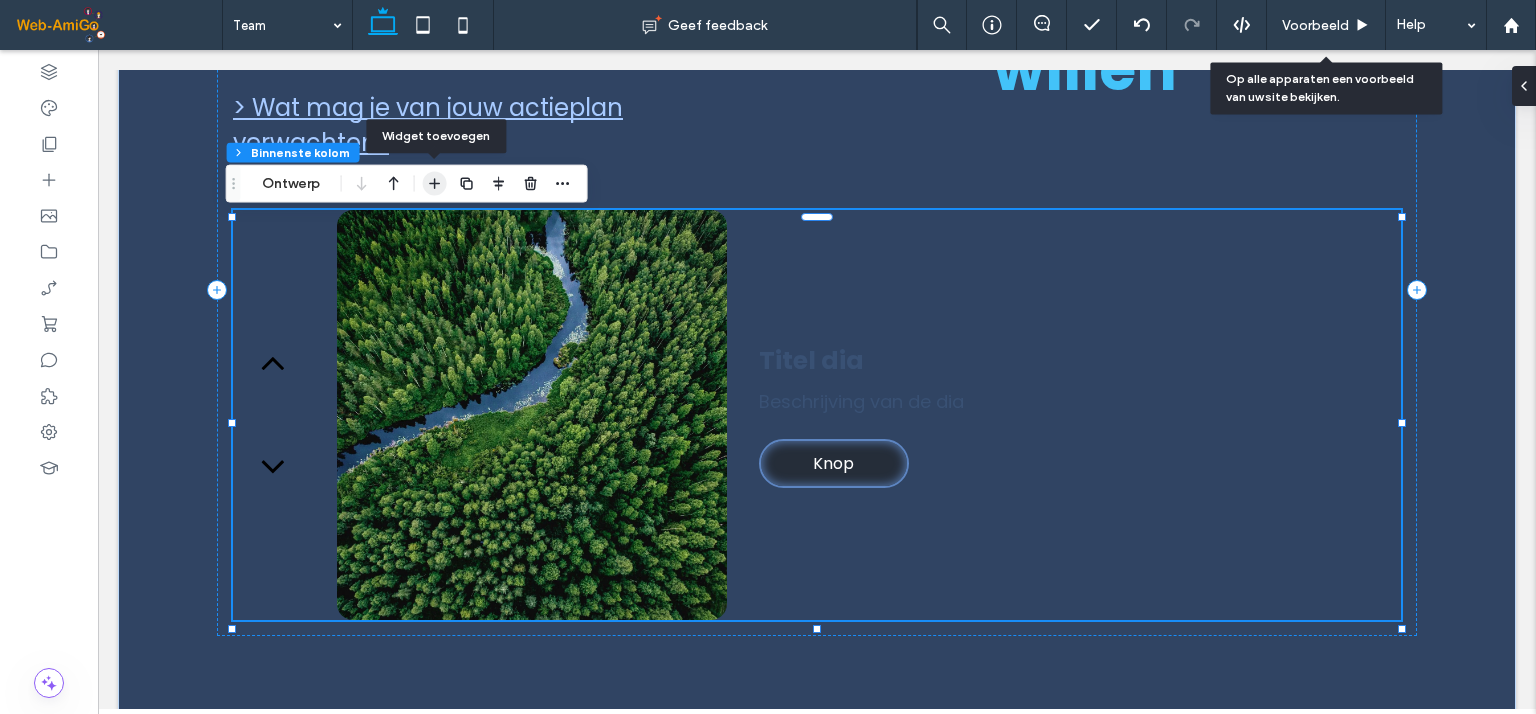 click 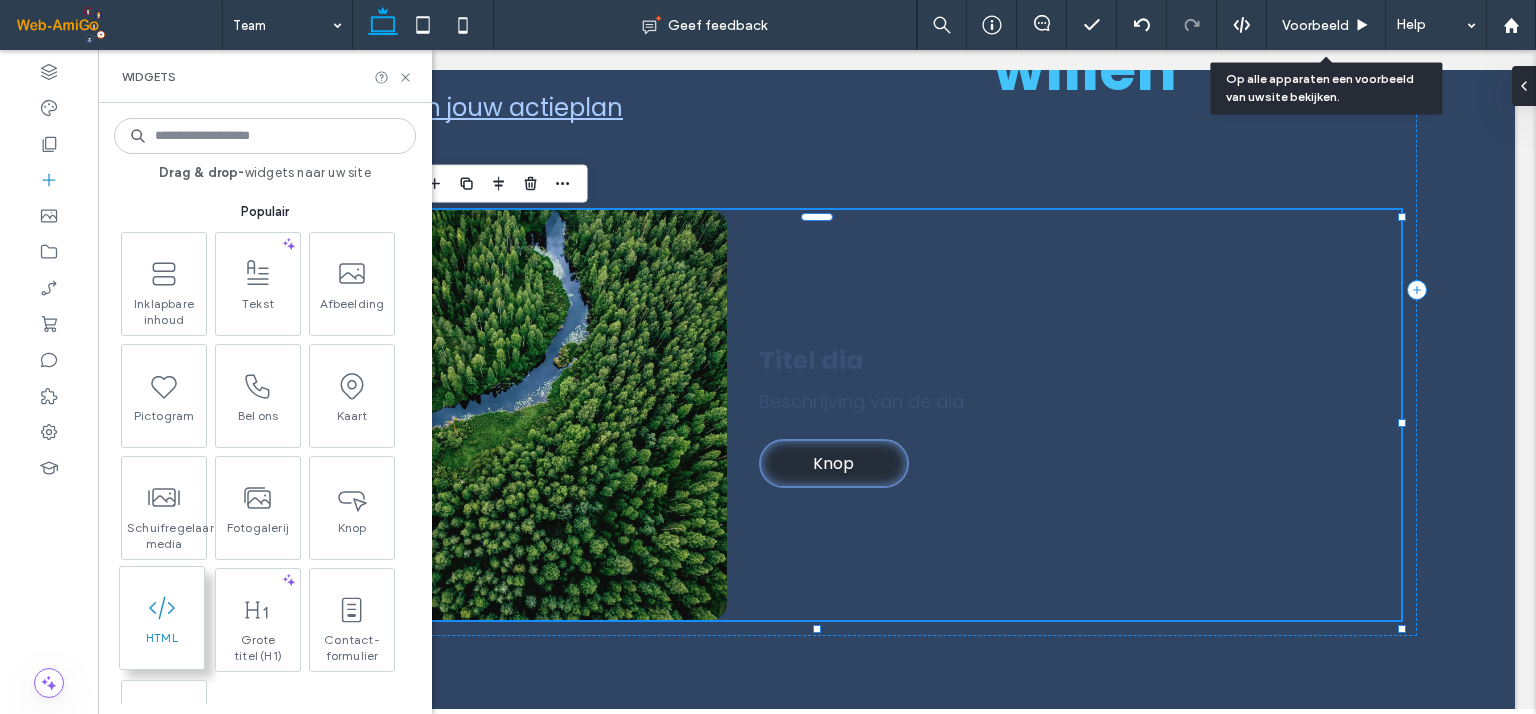 click 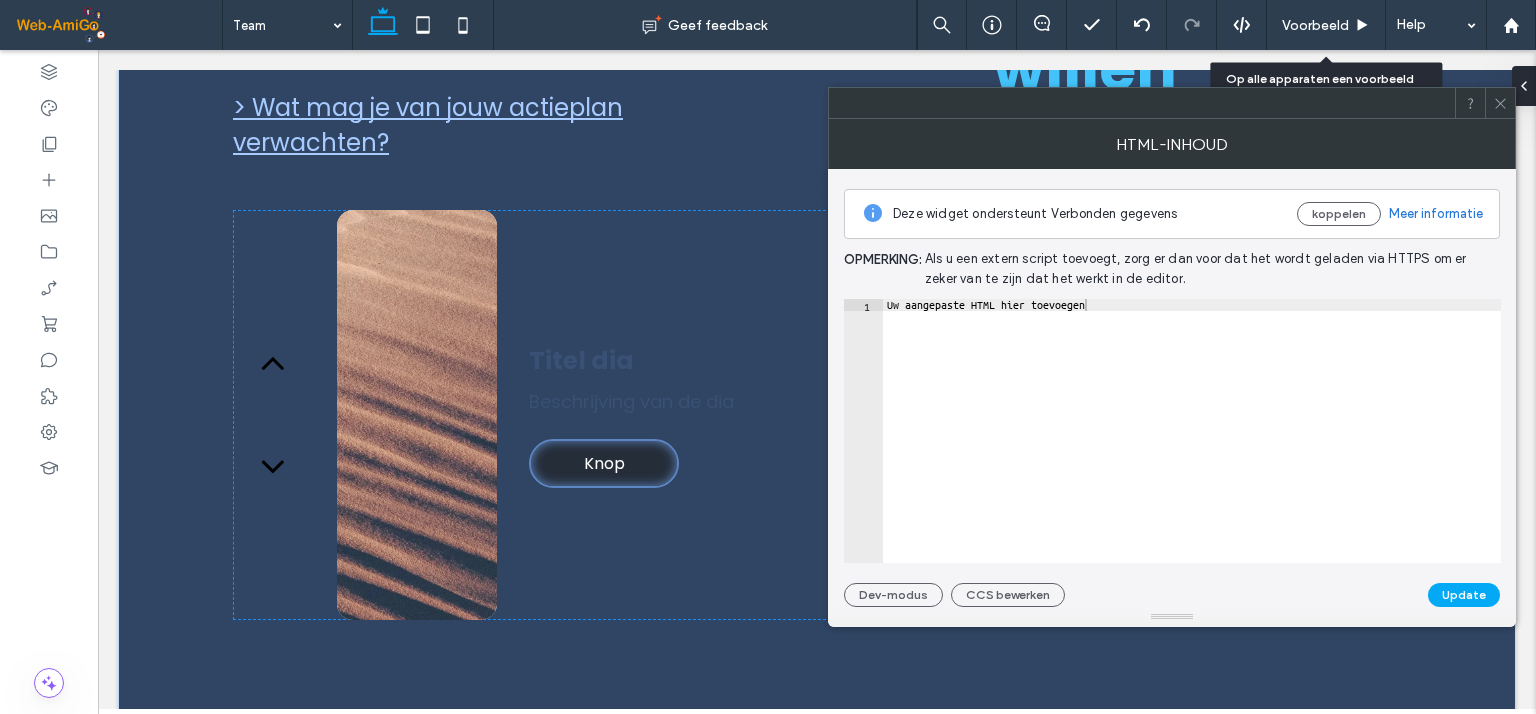 type on "**********" 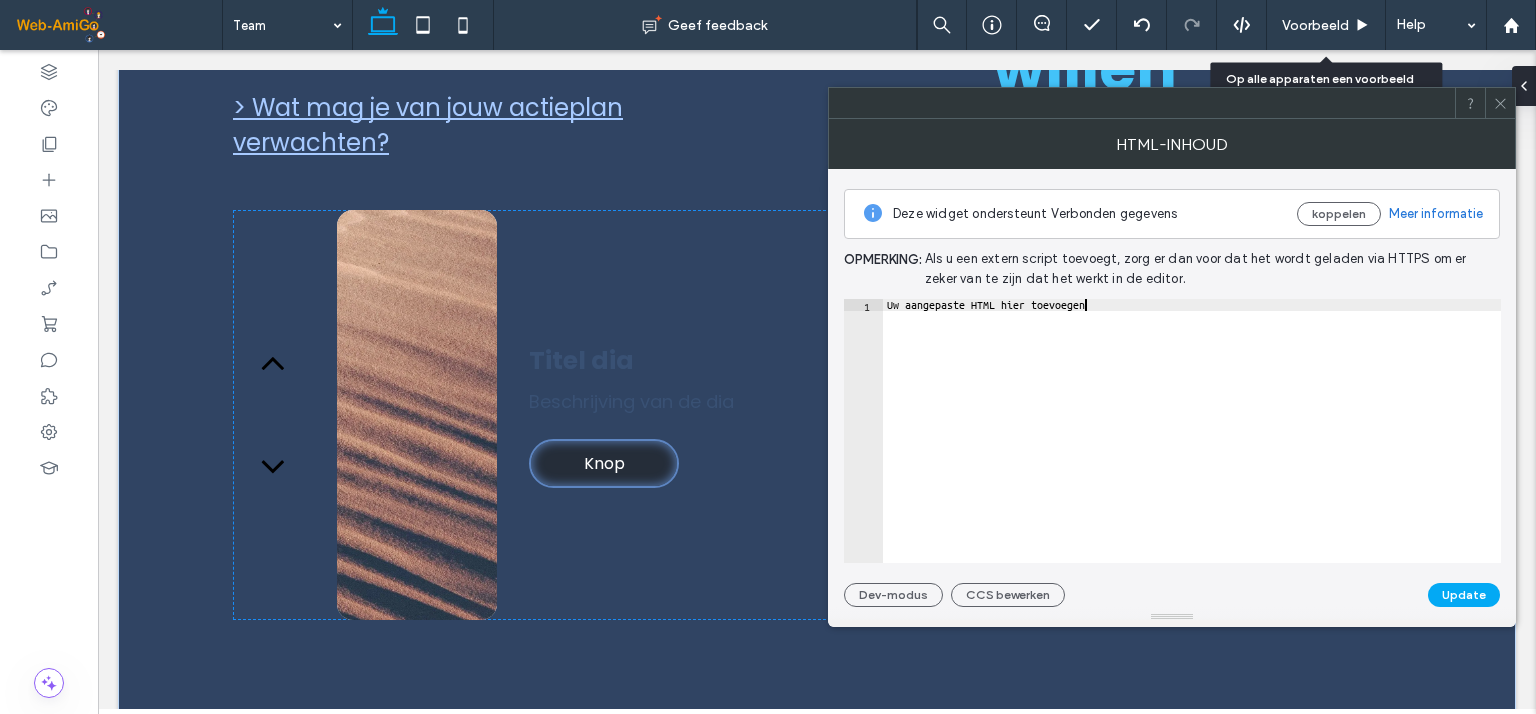click on "Uw aangepaste HTML hier toevoegen" at bounding box center [1192, 443] 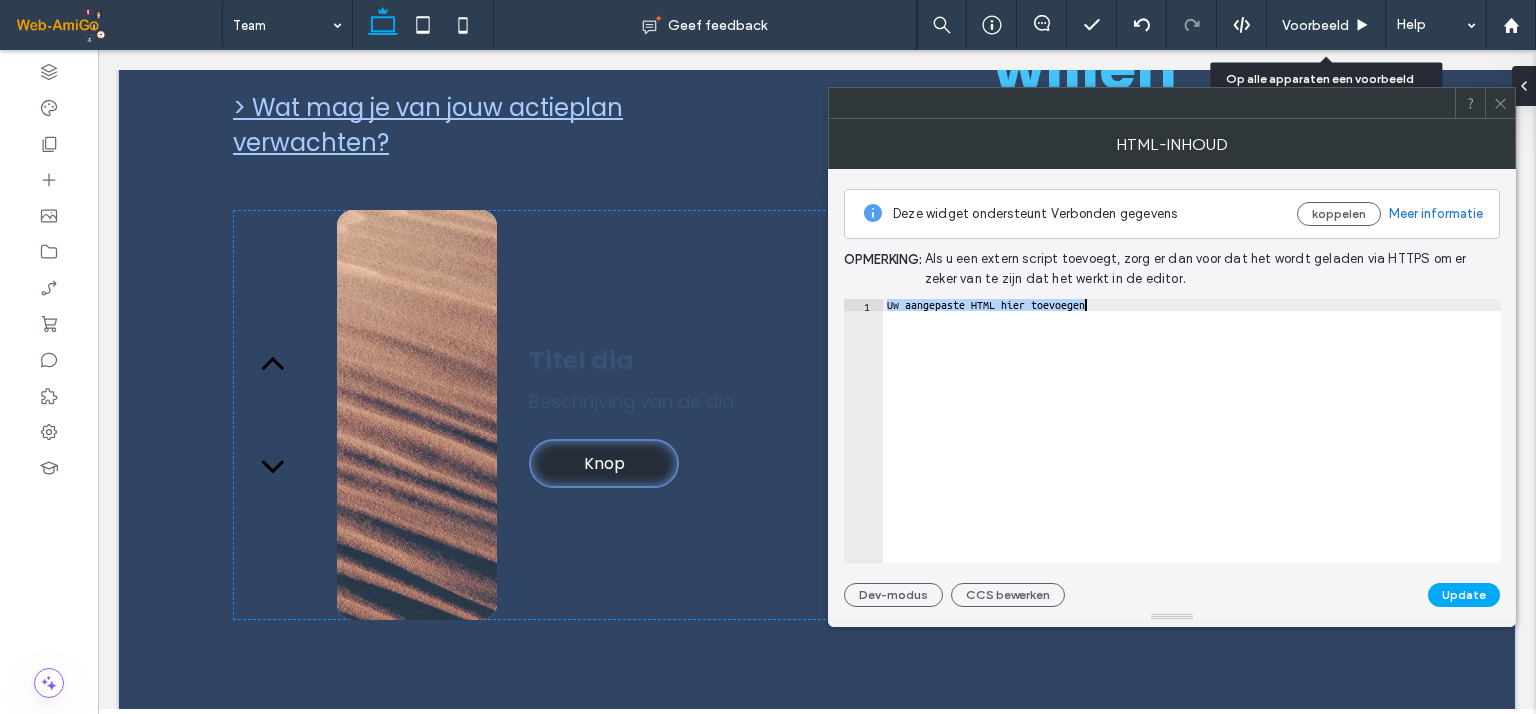 click on "Uw aangepaste HTML hier toevoegen" at bounding box center [1192, 443] 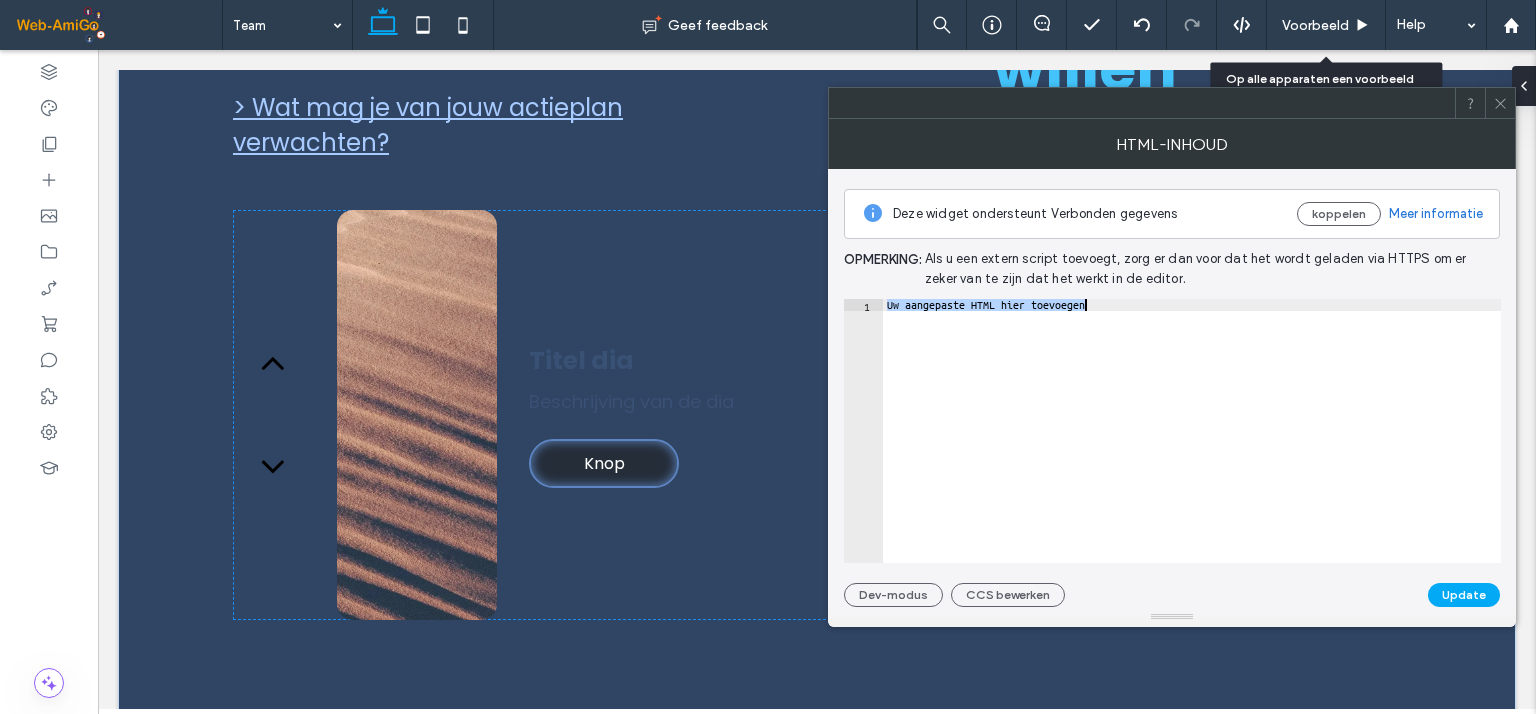 paste 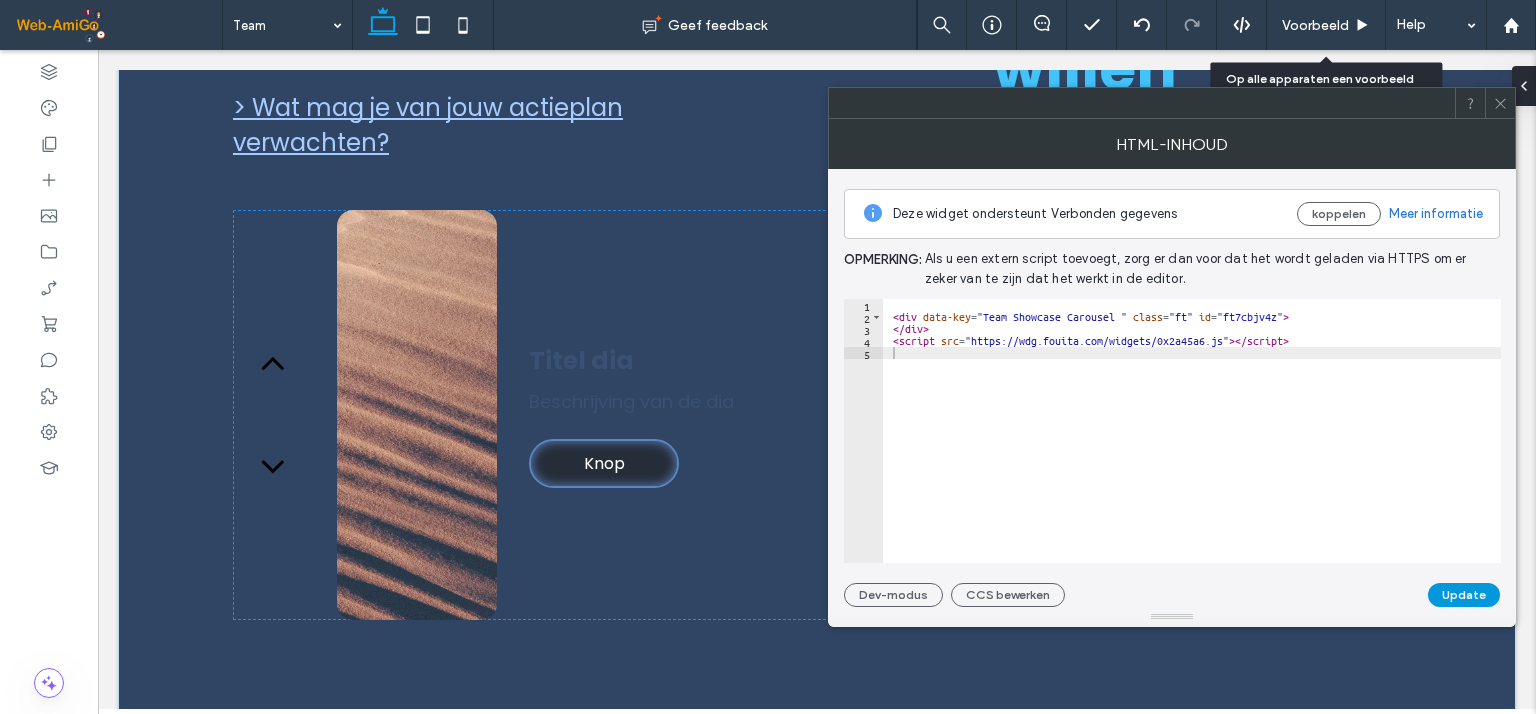 click on "Update" at bounding box center [1464, 595] 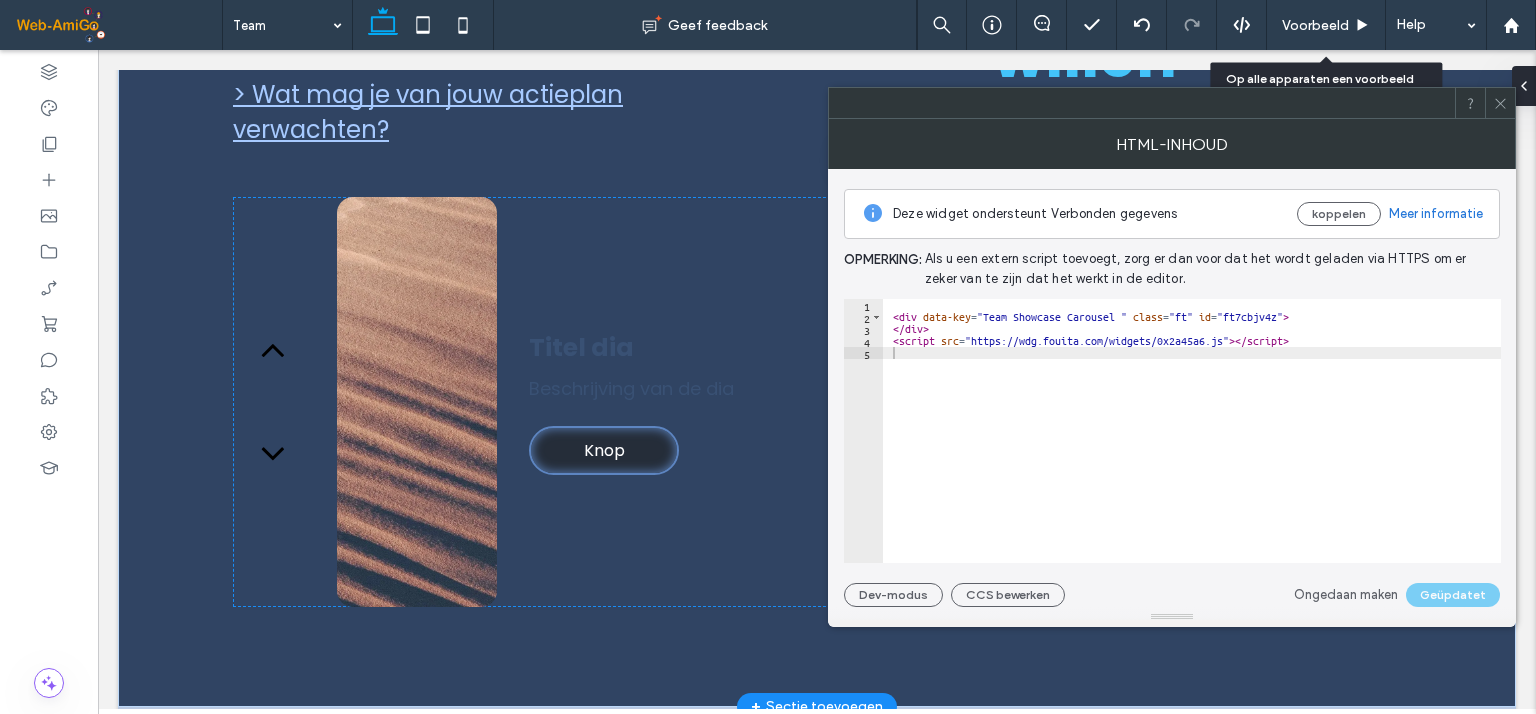 scroll, scrollTop: 300, scrollLeft: 0, axis: vertical 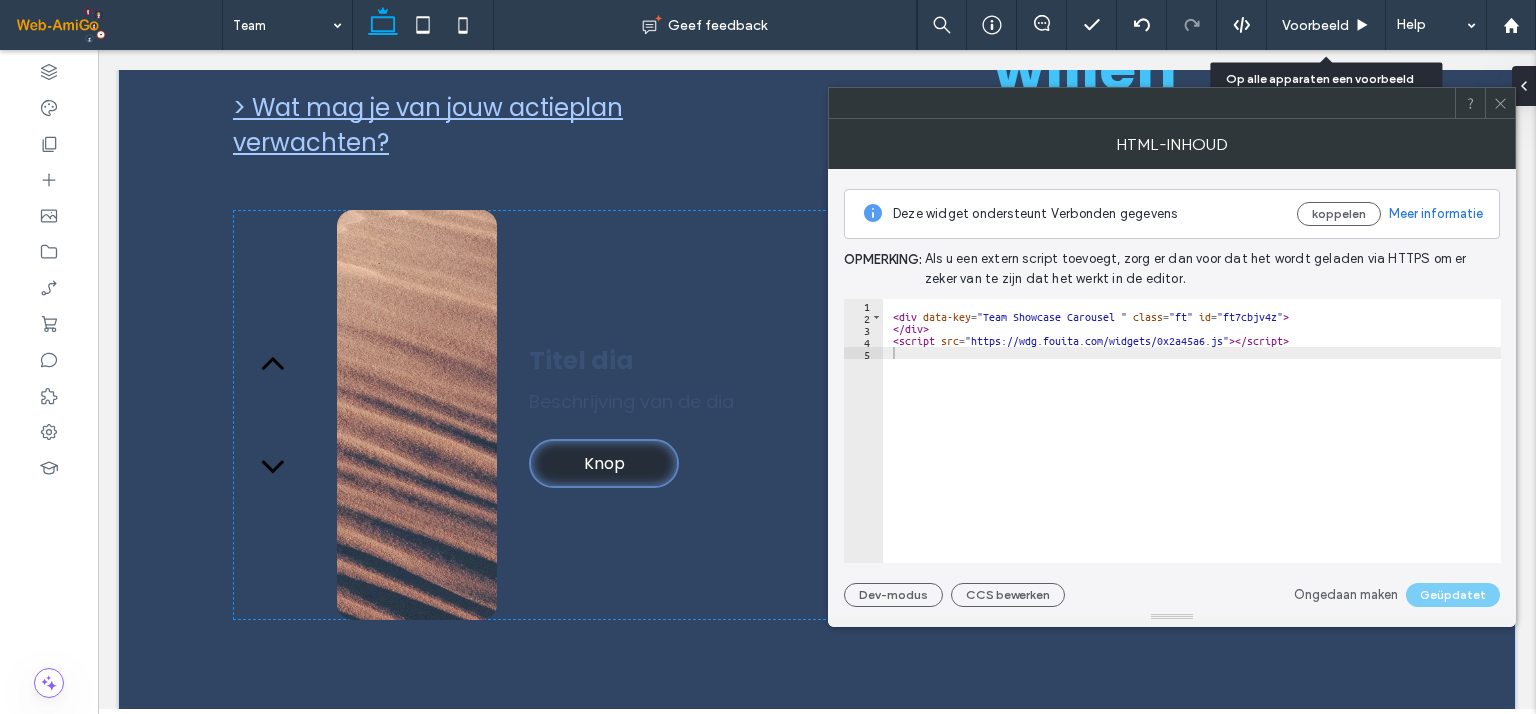 click 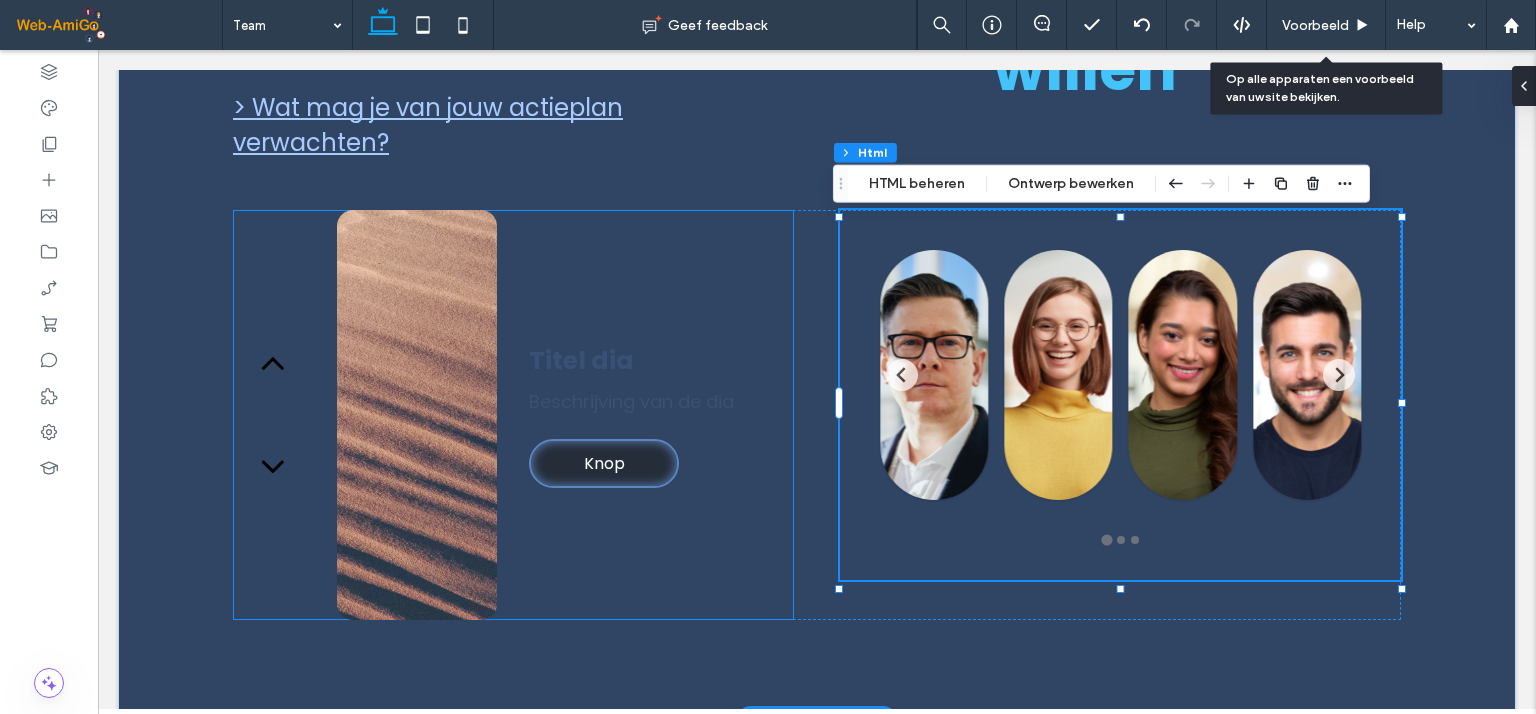 click on "Titel dia Beschrijving van de dia Knop Knop" at bounding box center (661, 415) 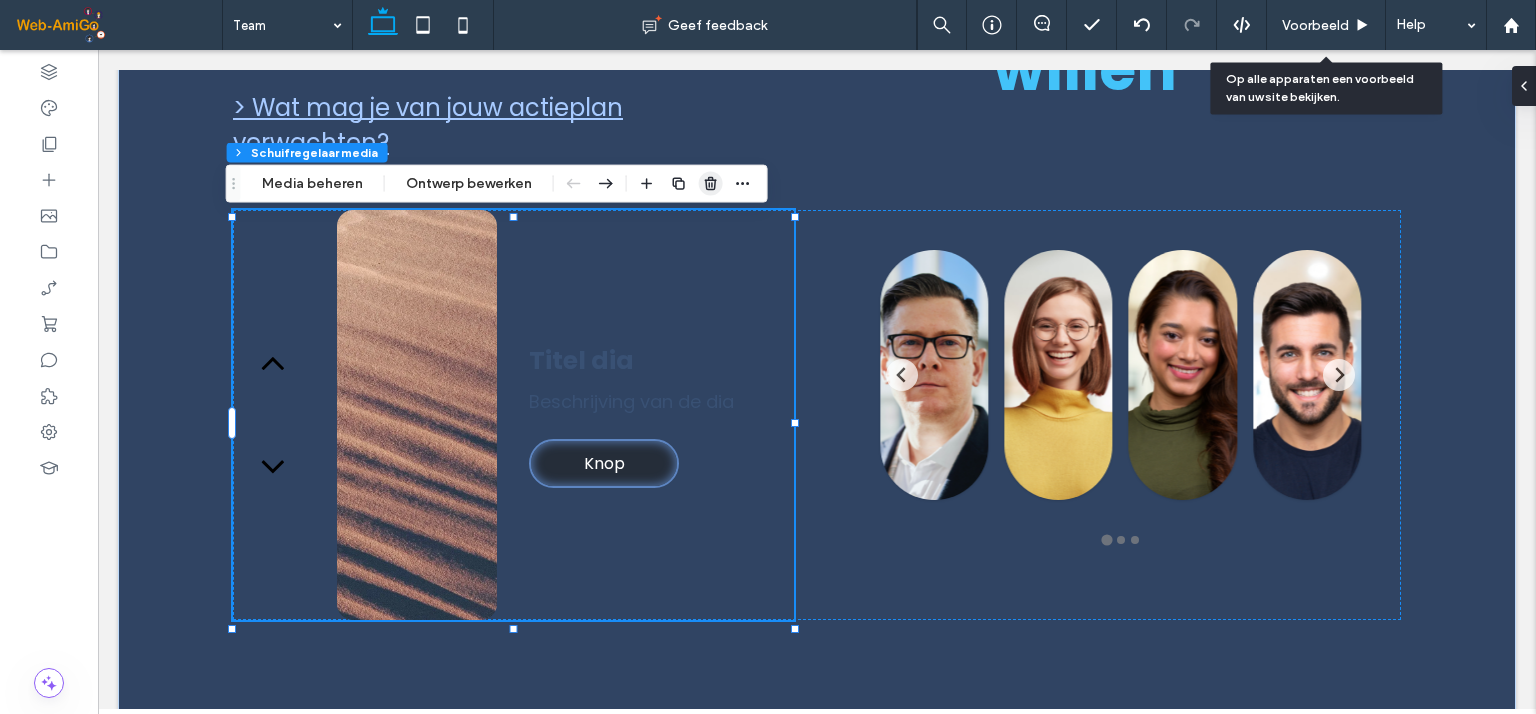 drag, startPoint x: 701, startPoint y: 183, endPoint x: 582, endPoint y: 221, distance: 124.919975 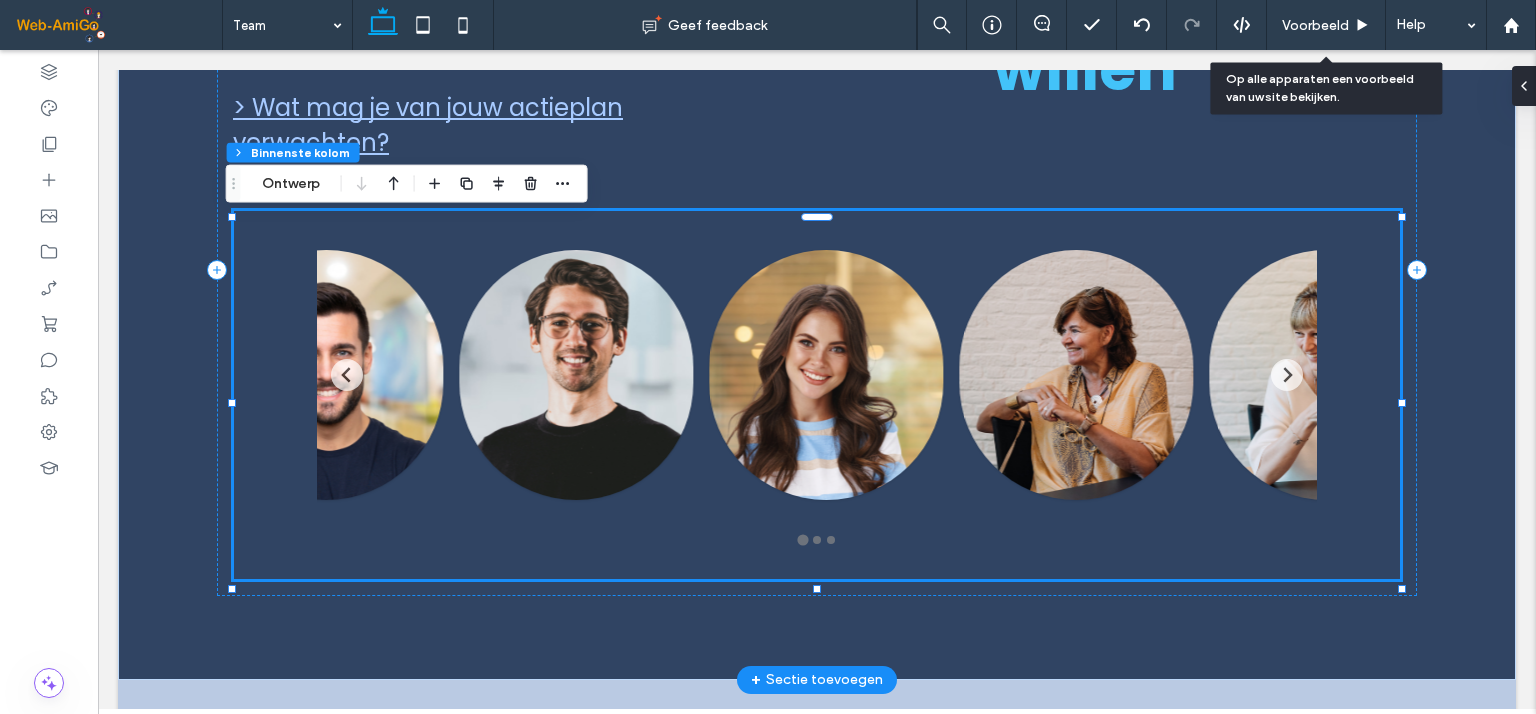 click on "Meet Our Dream Team Passionate professionals working together for you.
Fill the form and join us" at bounding box center (817, 395) 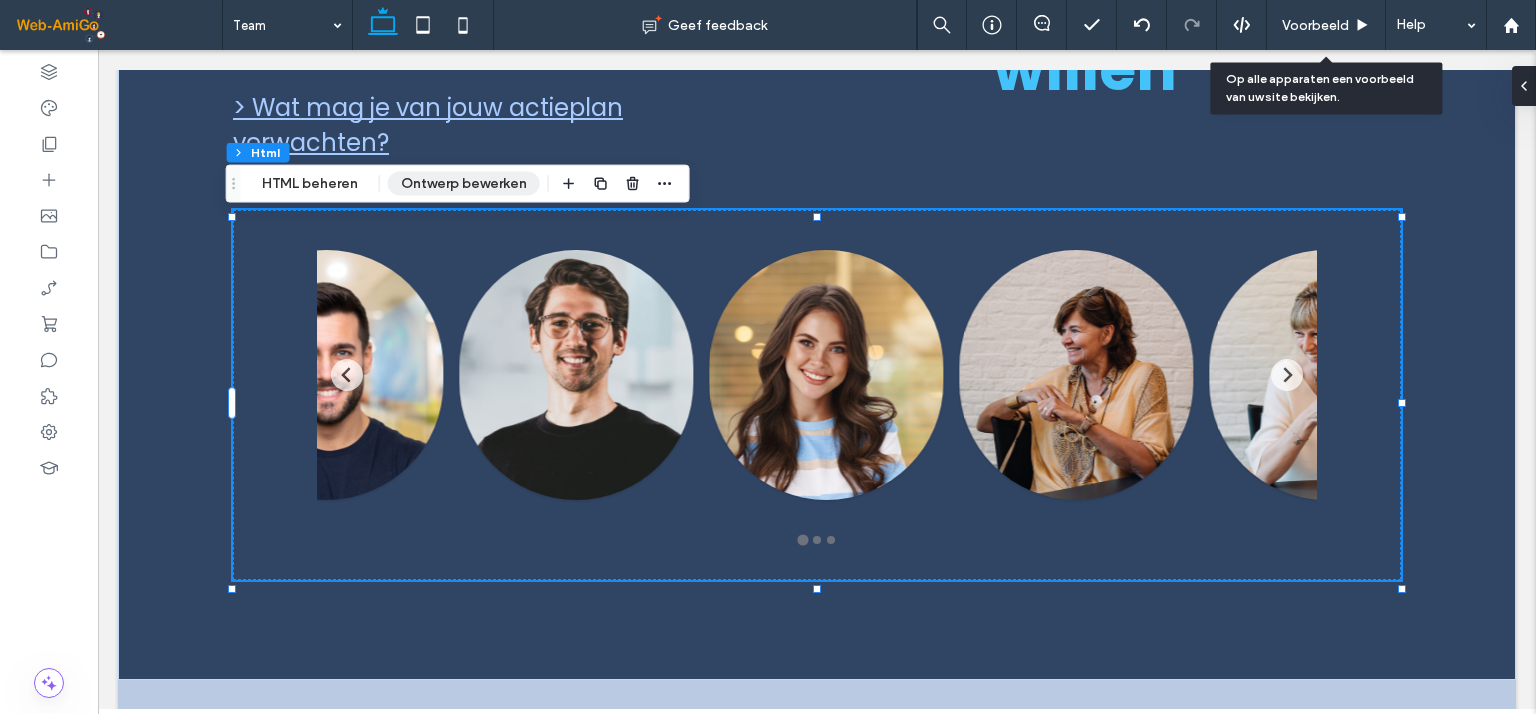 click on "Ontwerp bewerken" at bounding box center (464, 184) 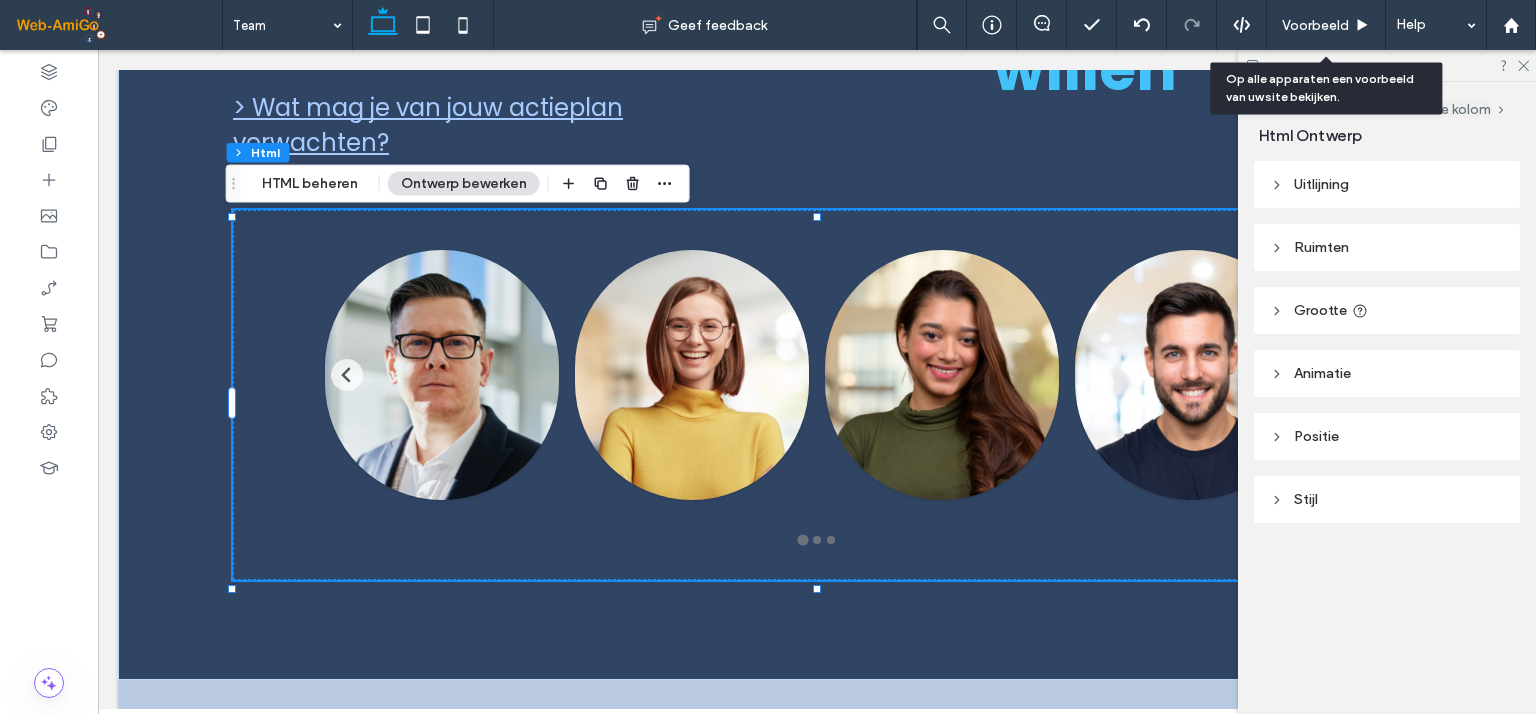 click on "Uitlijning" at bounding box center [1321, 184] 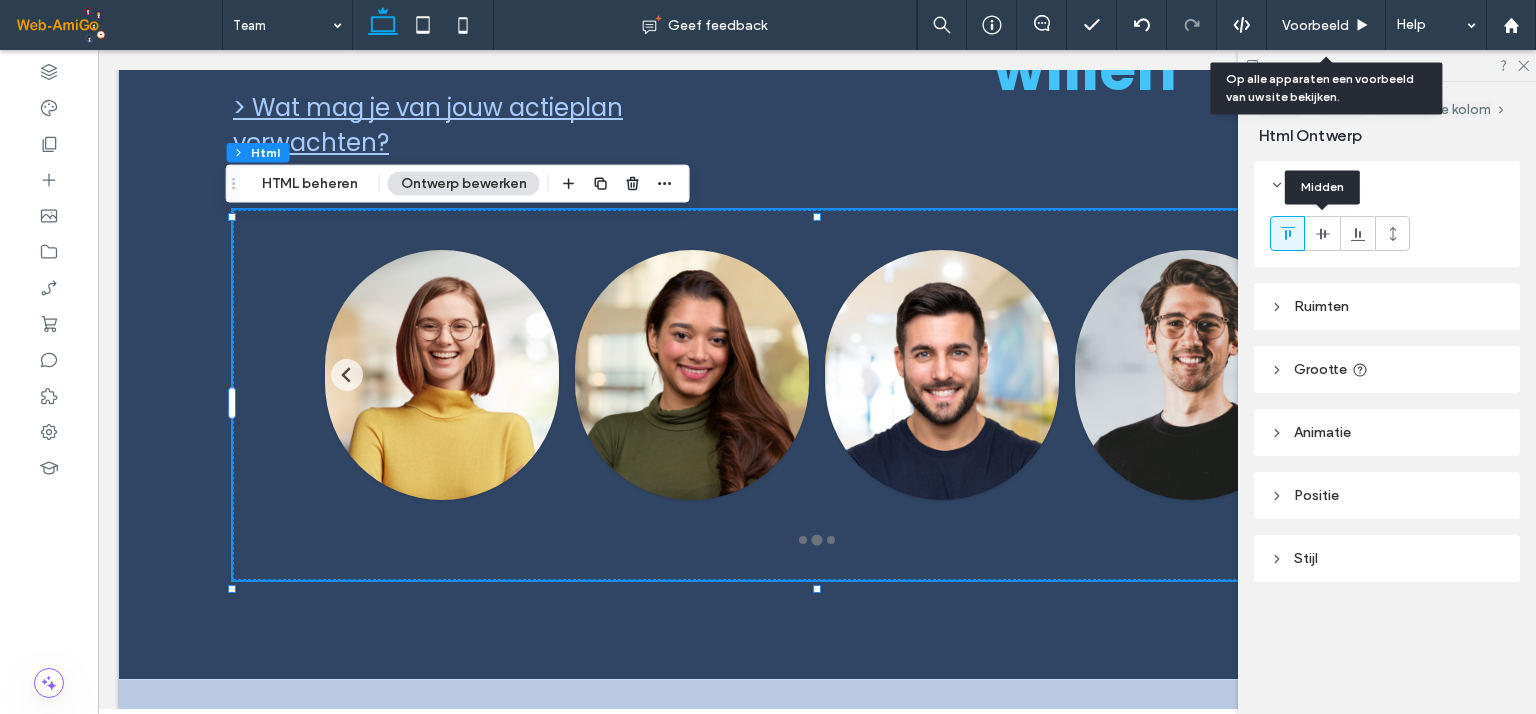 click 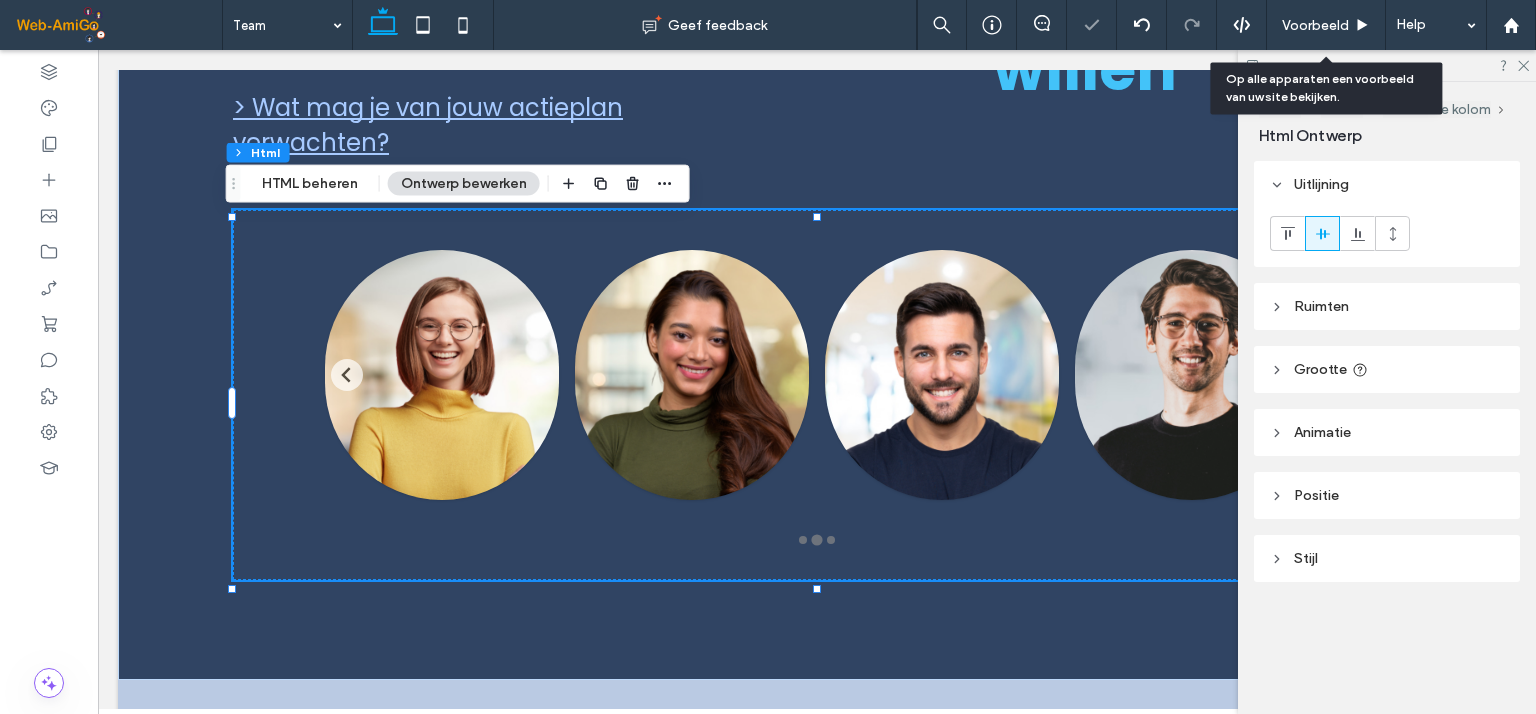 click on "Ruimten" at bounding box center [1321, 306] 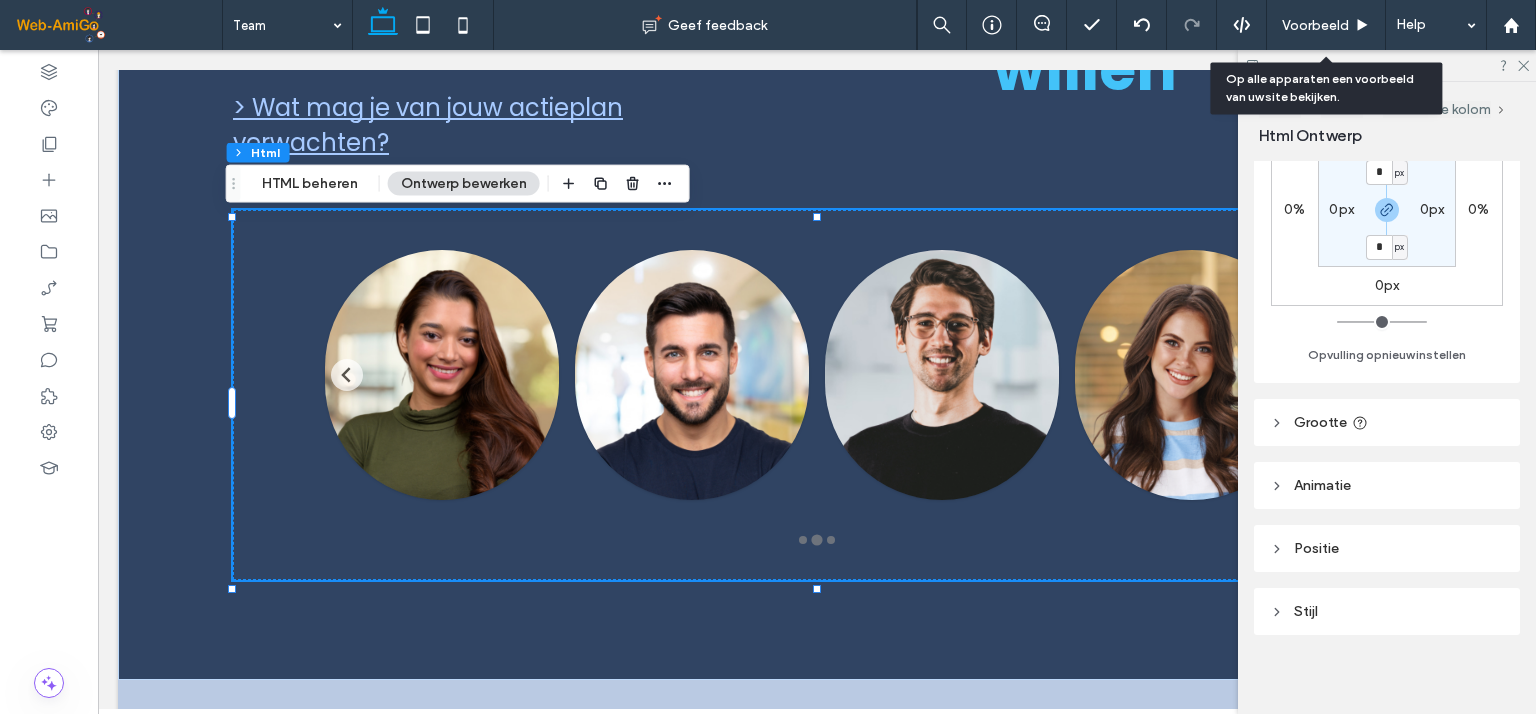scroll, scrollTop: 262, scrollLeft: 0, axis: vertical 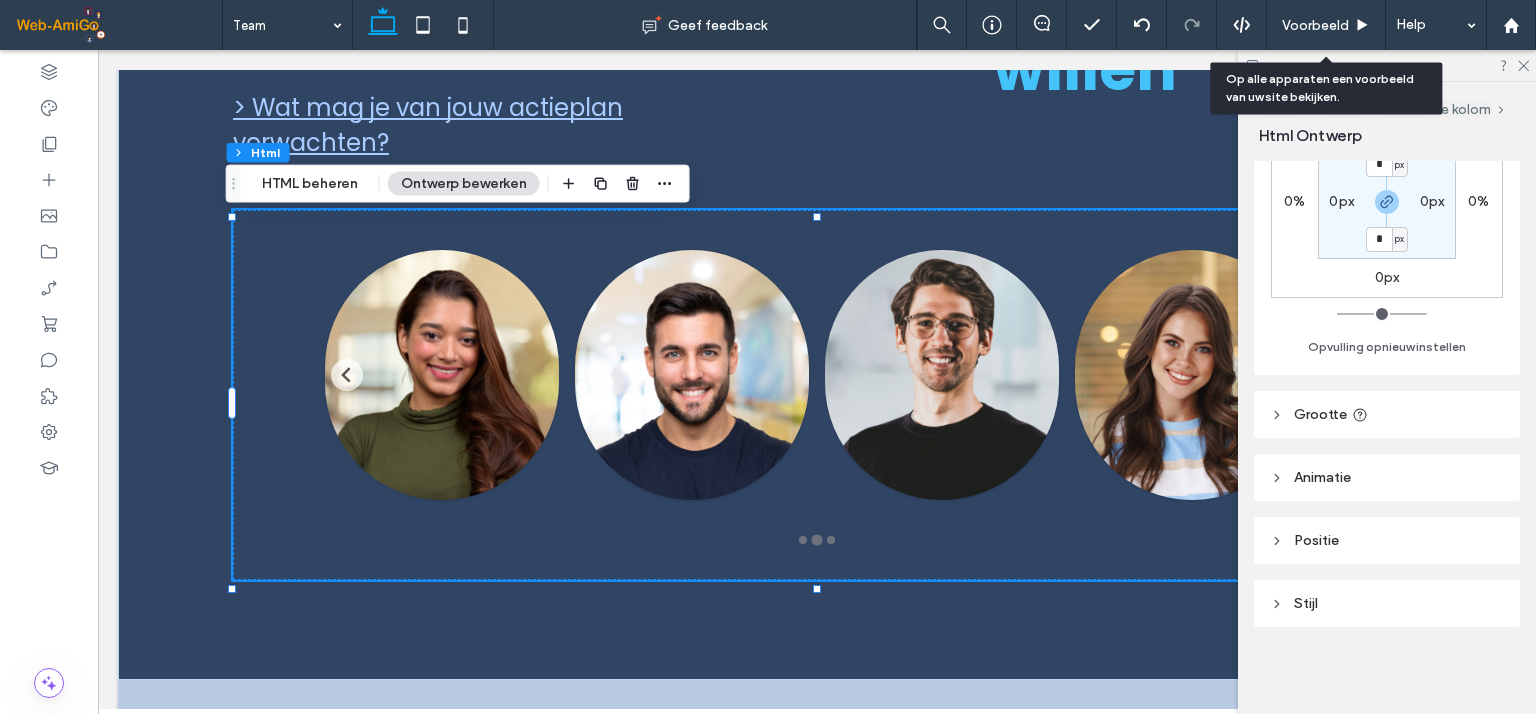 click on "Grootte" at bounding box center [1320, 414] 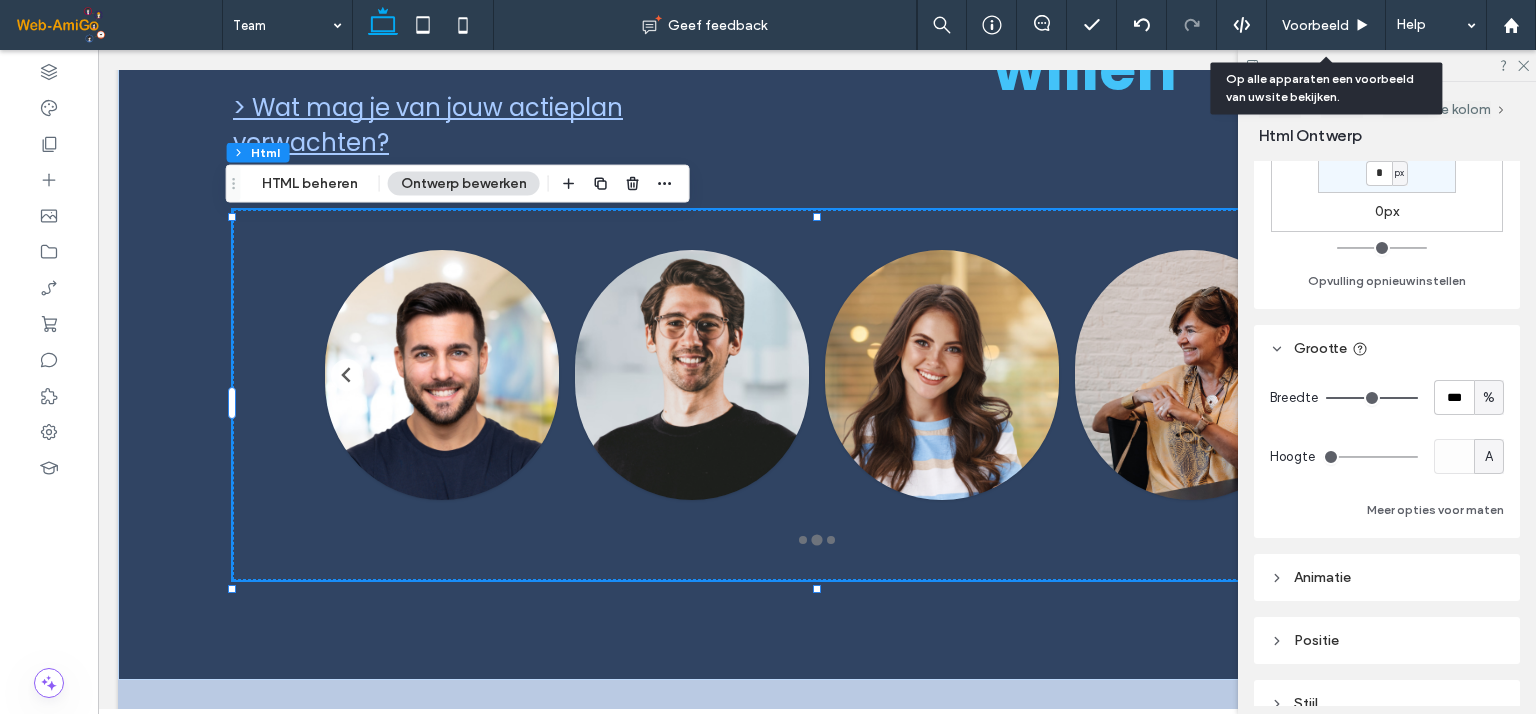 scroll, scrollTop: 428, scrollLeft: 0, axis: vertical 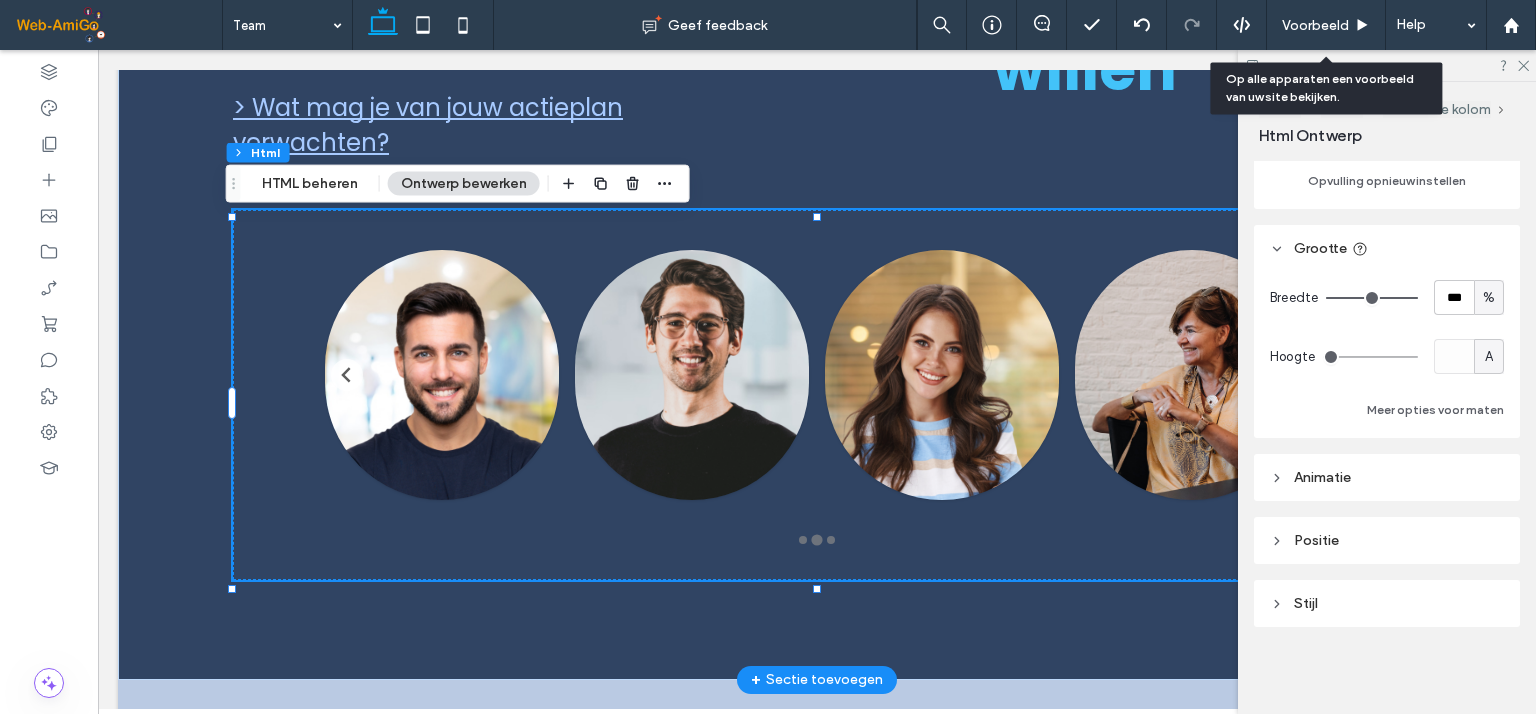 click on "Meet Our Dream Team Passionate professionals working together for you.
Fill the form and join us" at bounding box center (817, 395) 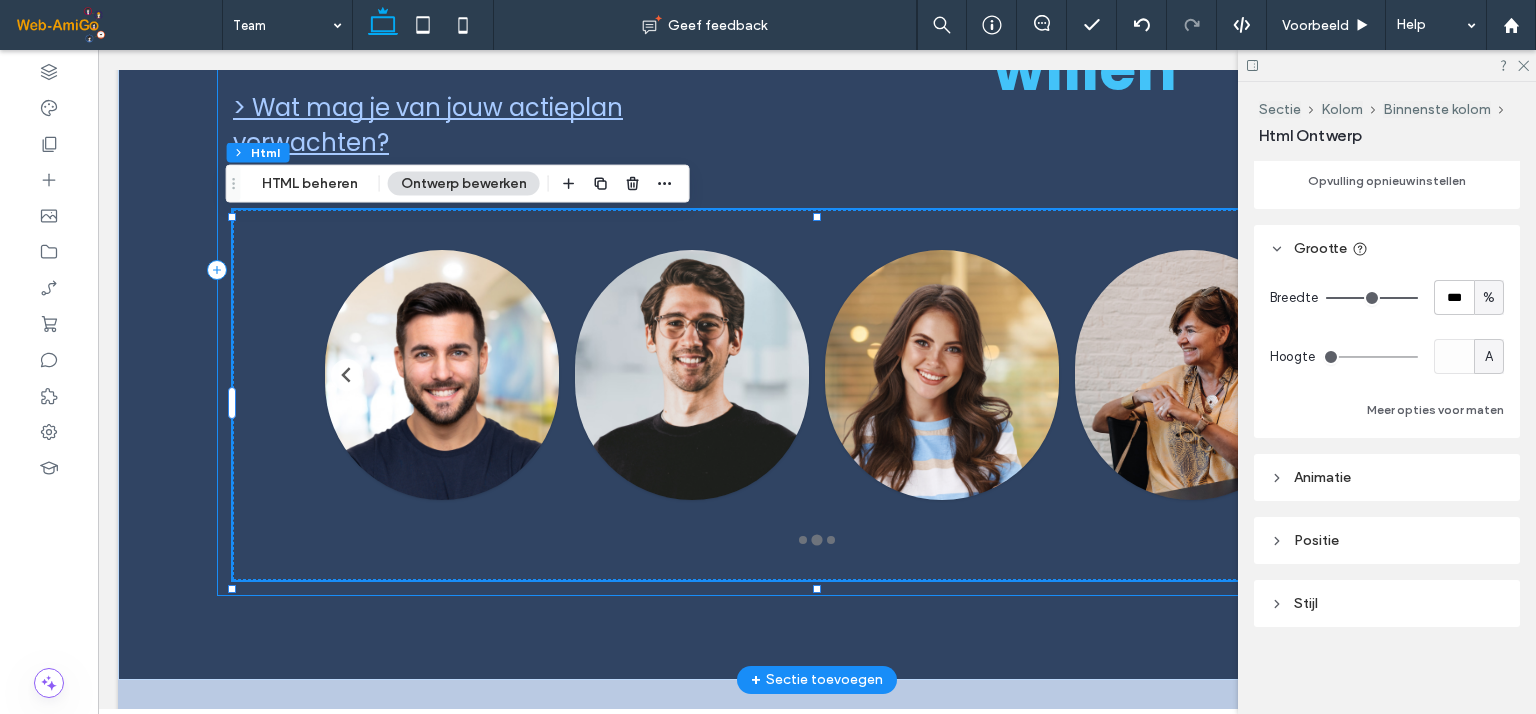 click on "De voorbije jaren groeide Enthusiasm uit tot een team dat onze actiegerichte, menselijke en bredere aanpak verzekert.
> Wat mag je van jouw actieplan verwachten?
Mensen die willen
Meet Our Dream Team Passionate professionals working together for you.
Fill the form and join us" at bounding box center (817, 270) 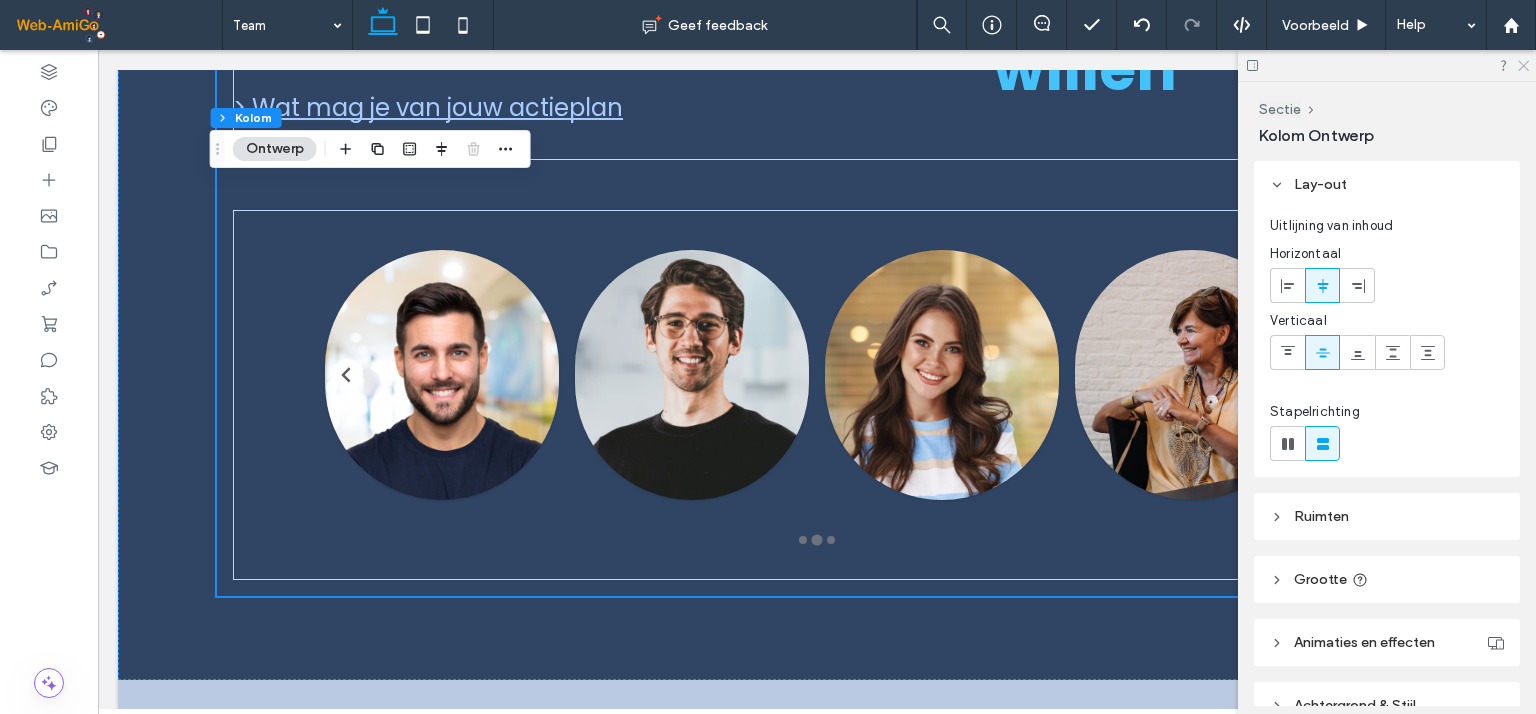 click 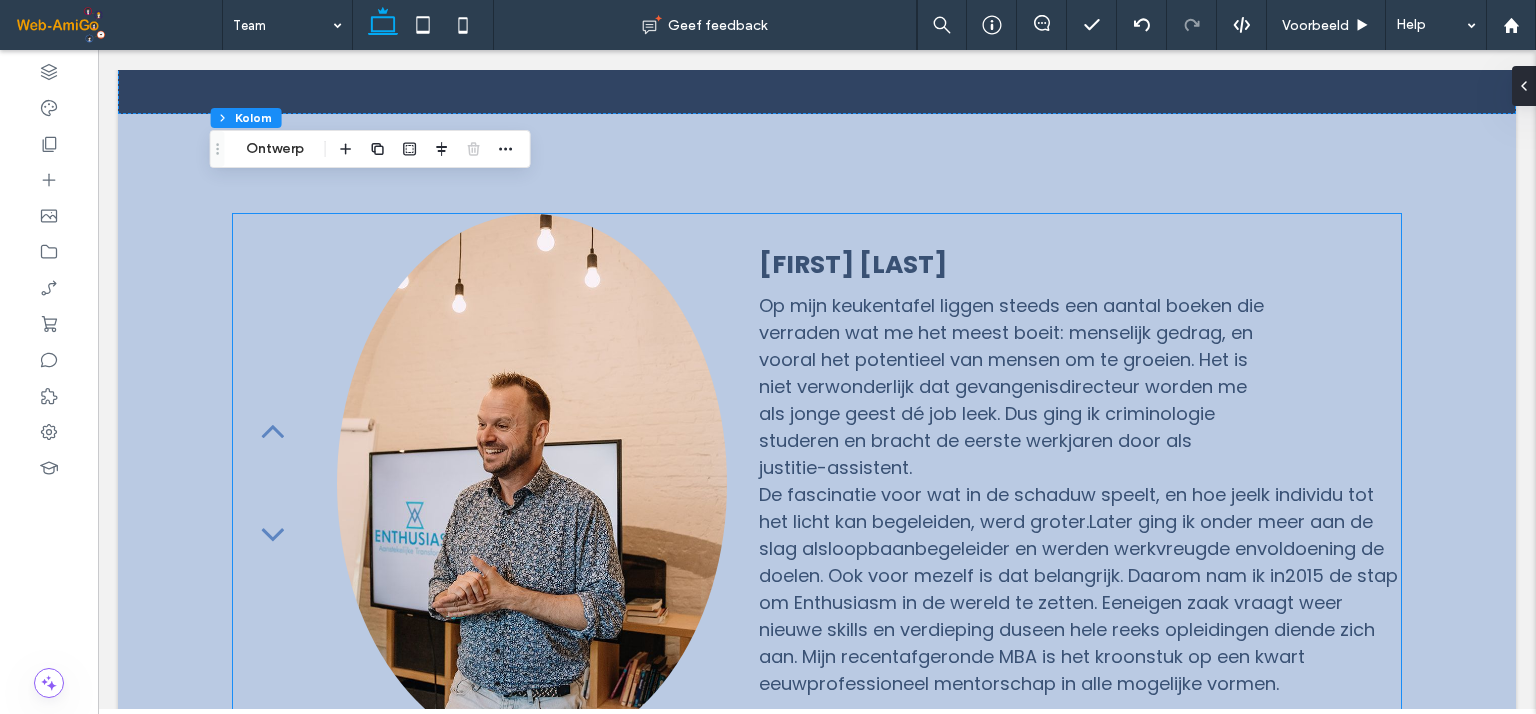 scroll, scrollTop: 900, scrollLeft: 0, axis: vertical 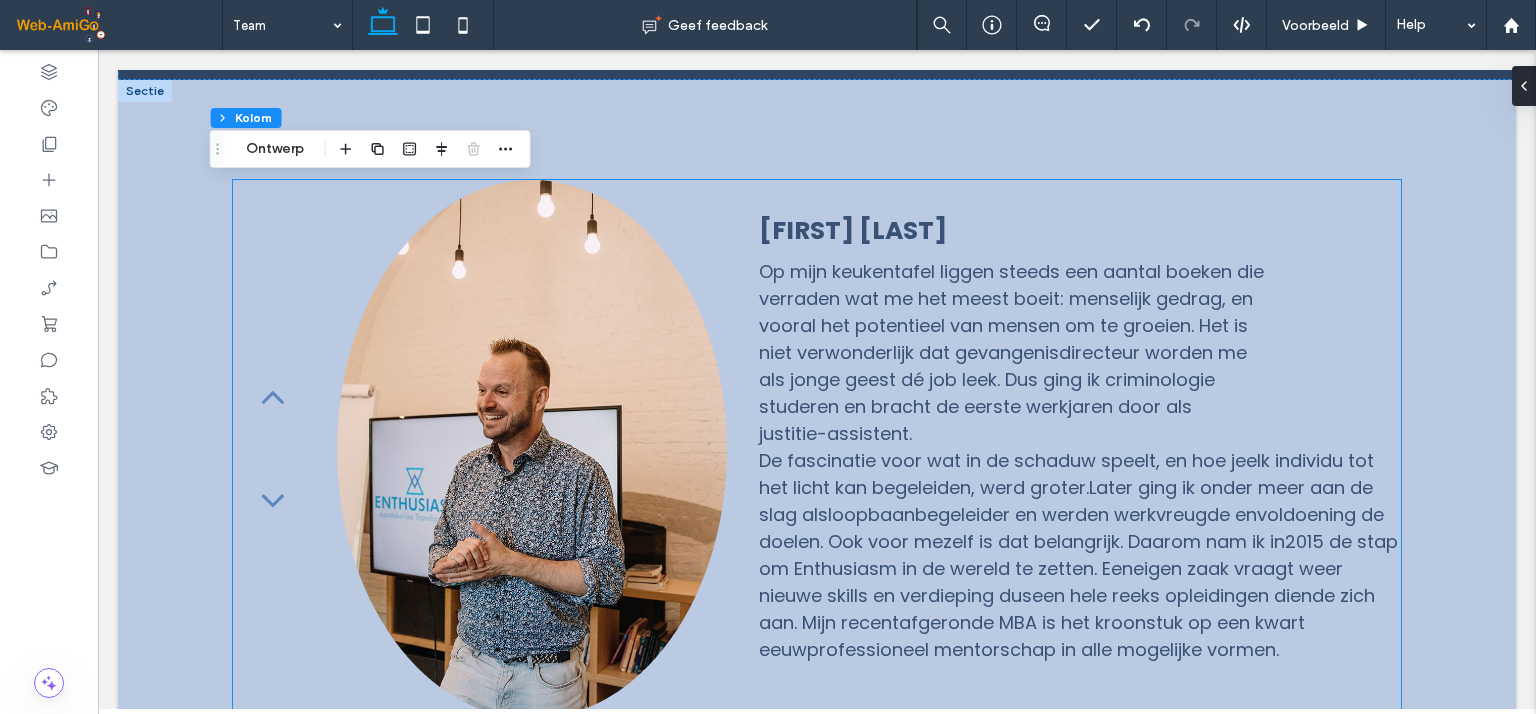 click at bounding box center (274, 397) 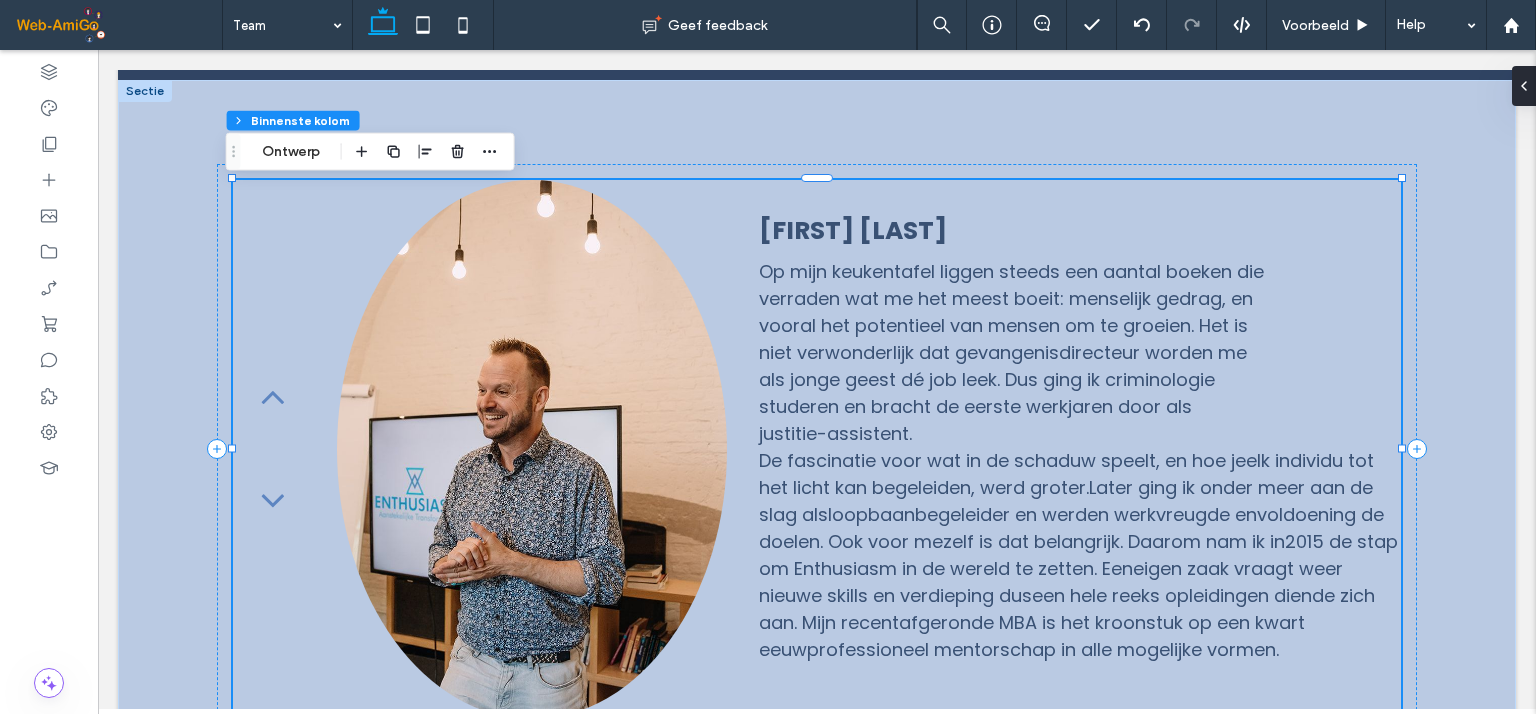 click at bounding box center [274, 397] 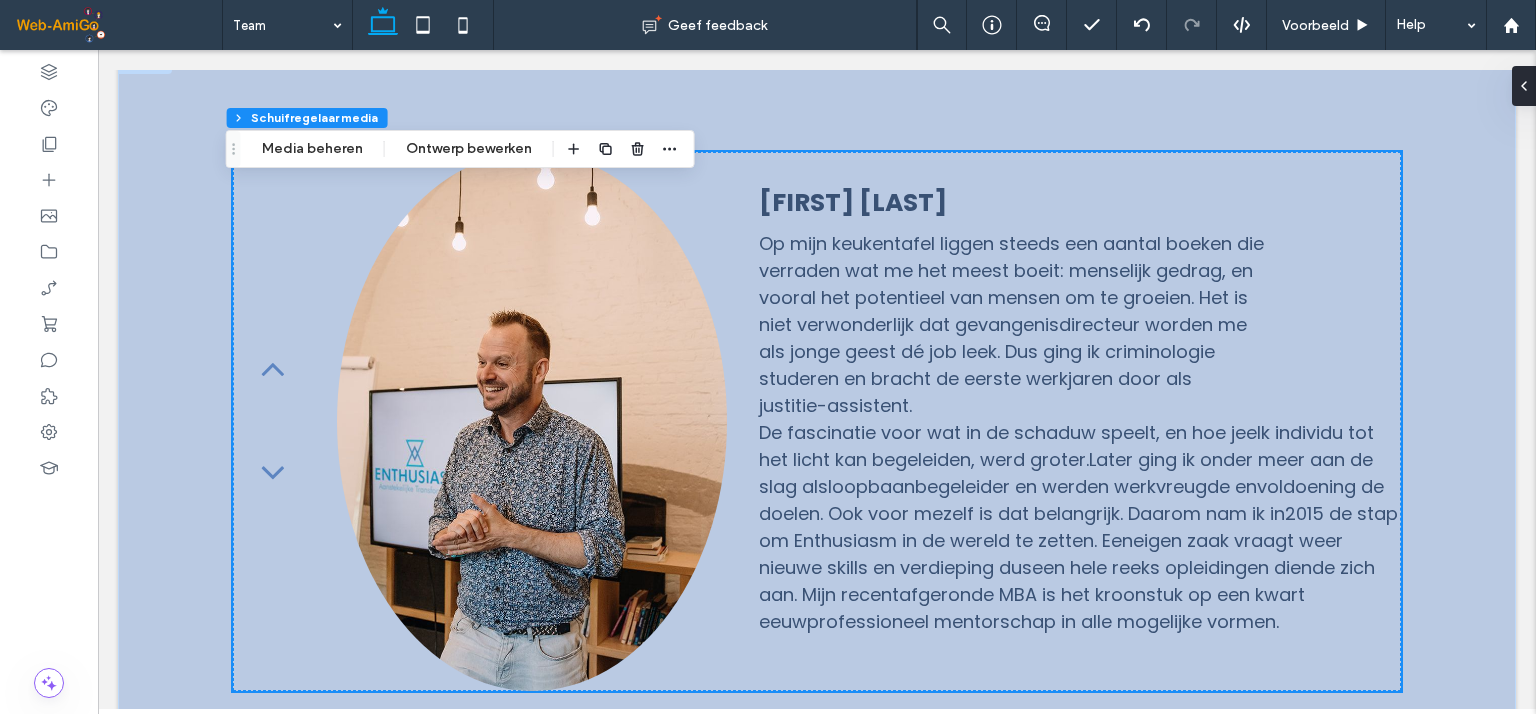 scroll, scrollTop: 900, scrollLeft: 0, axis: vertical 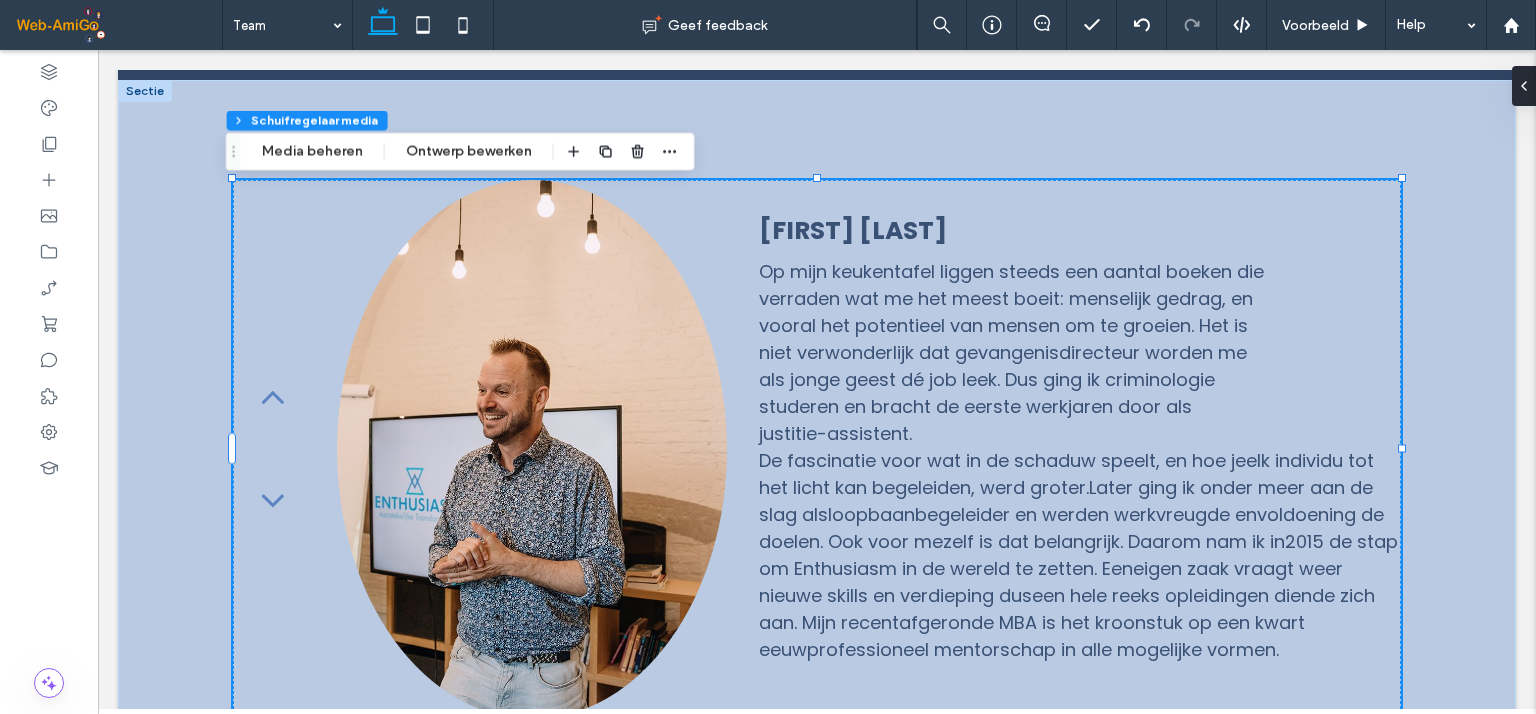 click at bounding box center [532, 449] 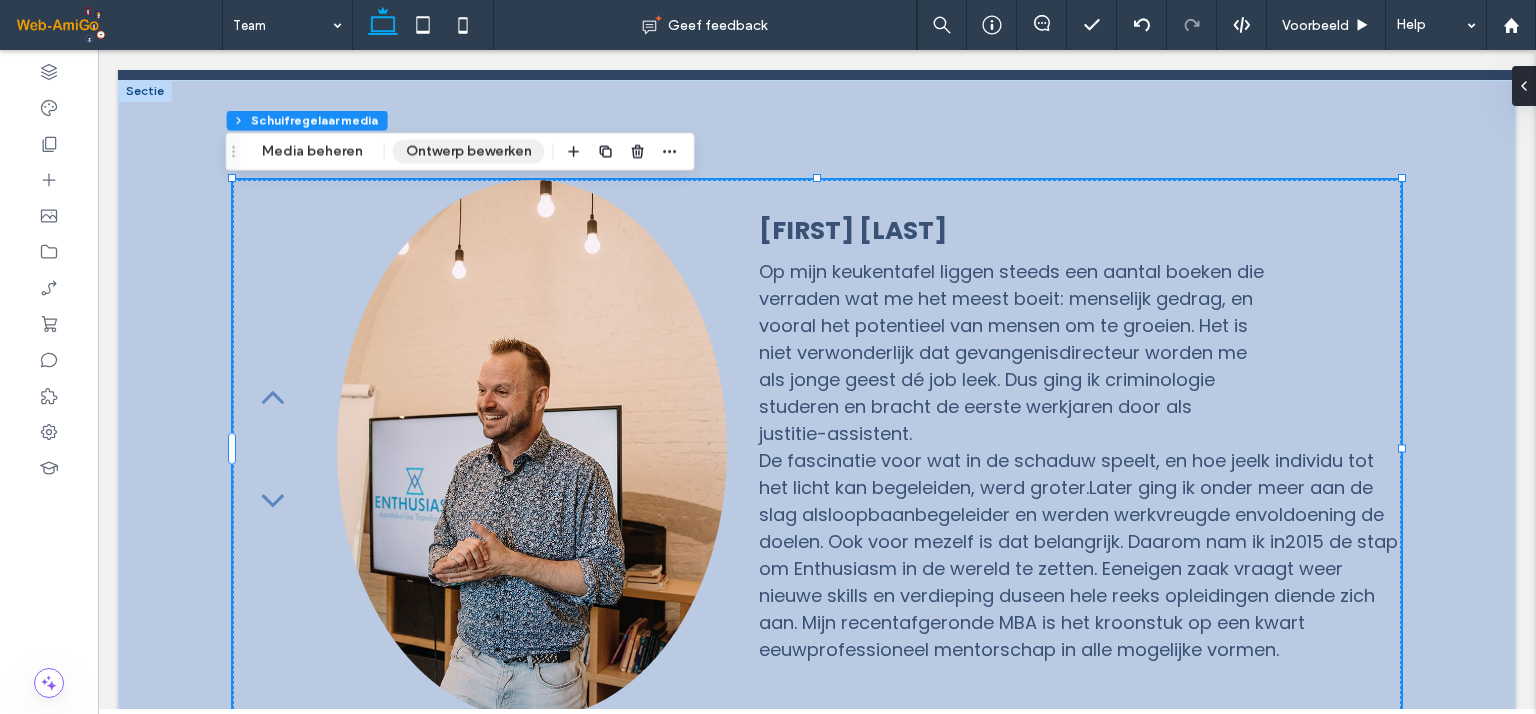 click on "Ontwerp bewerken" at bounding box center [469, 152] 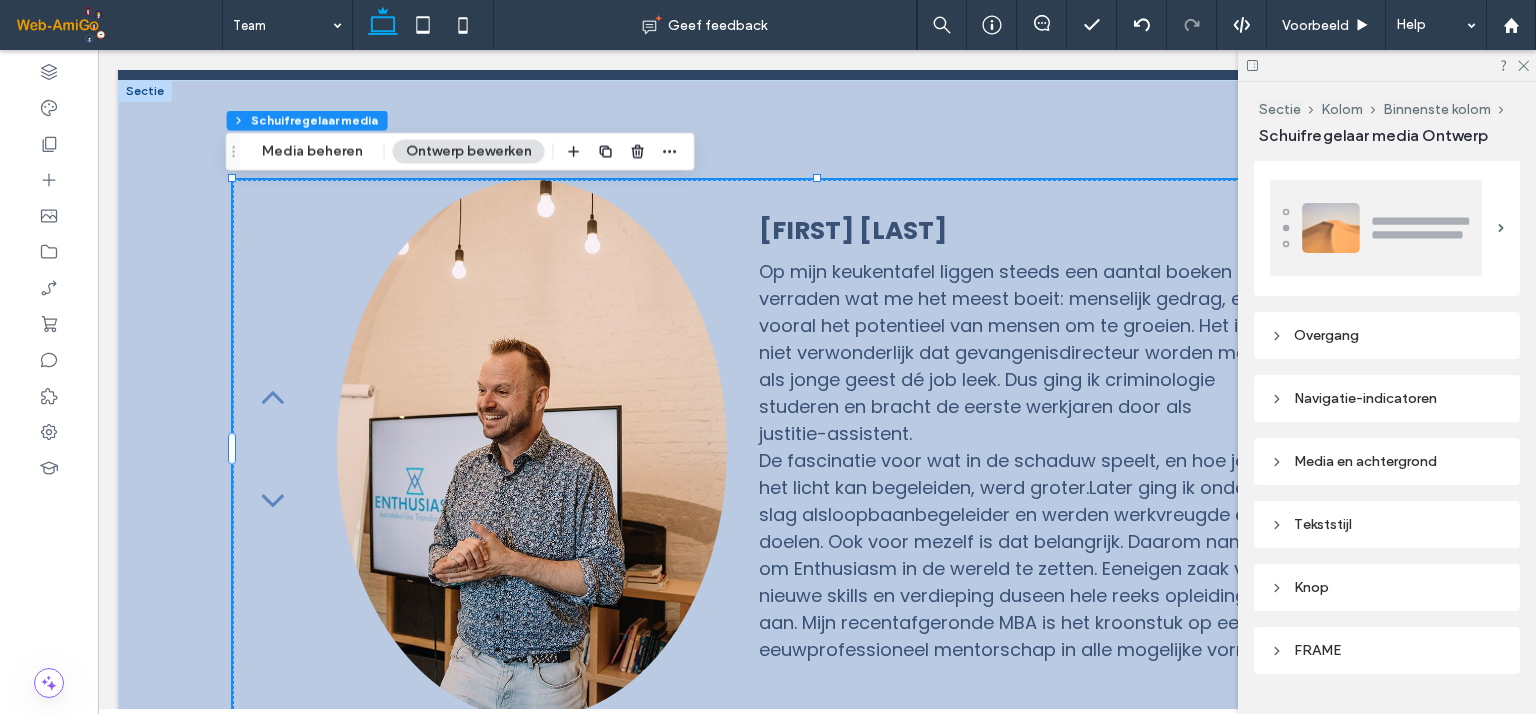 scroll, scrollTop: 1055, scrollLeft: 0, axis: vertical 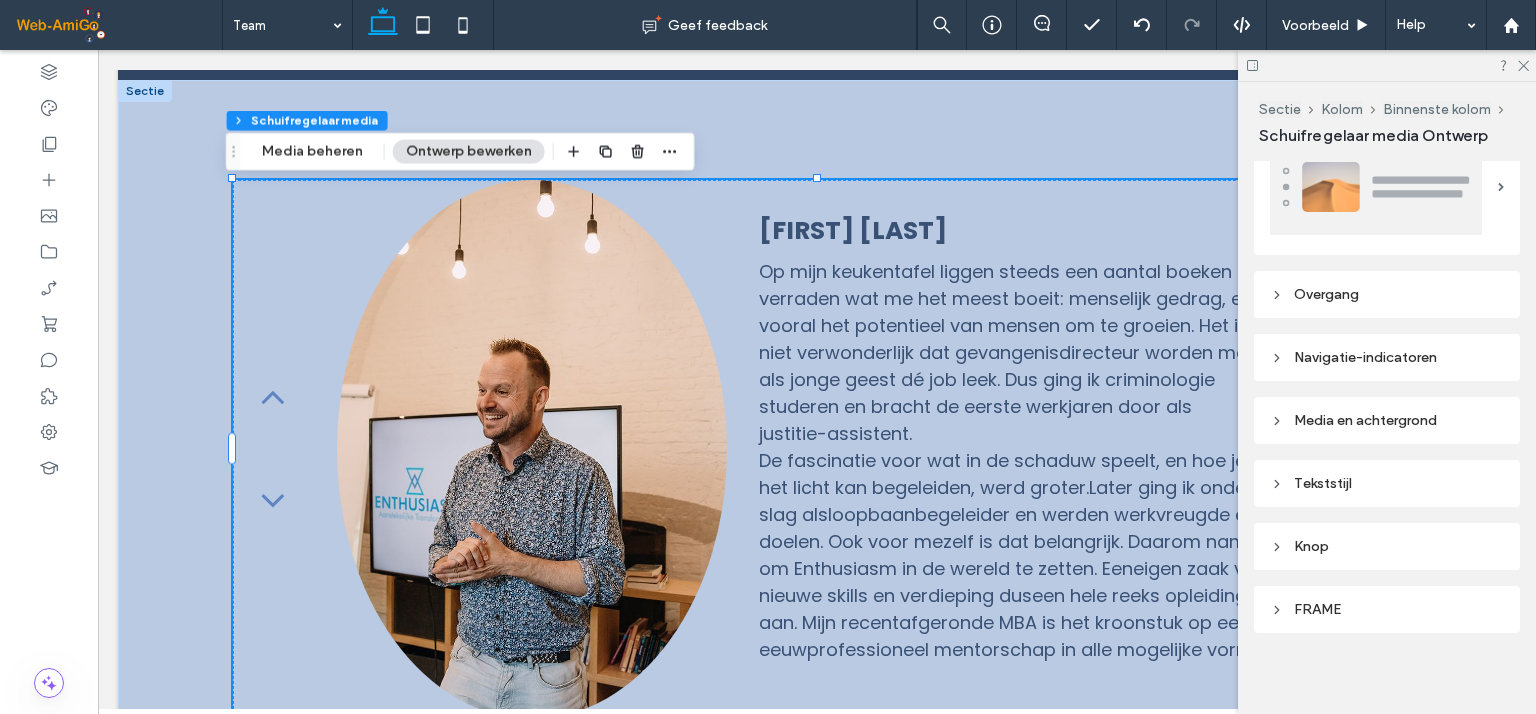 click on "Media en achtergrond" at bounding box center (1387, 420) 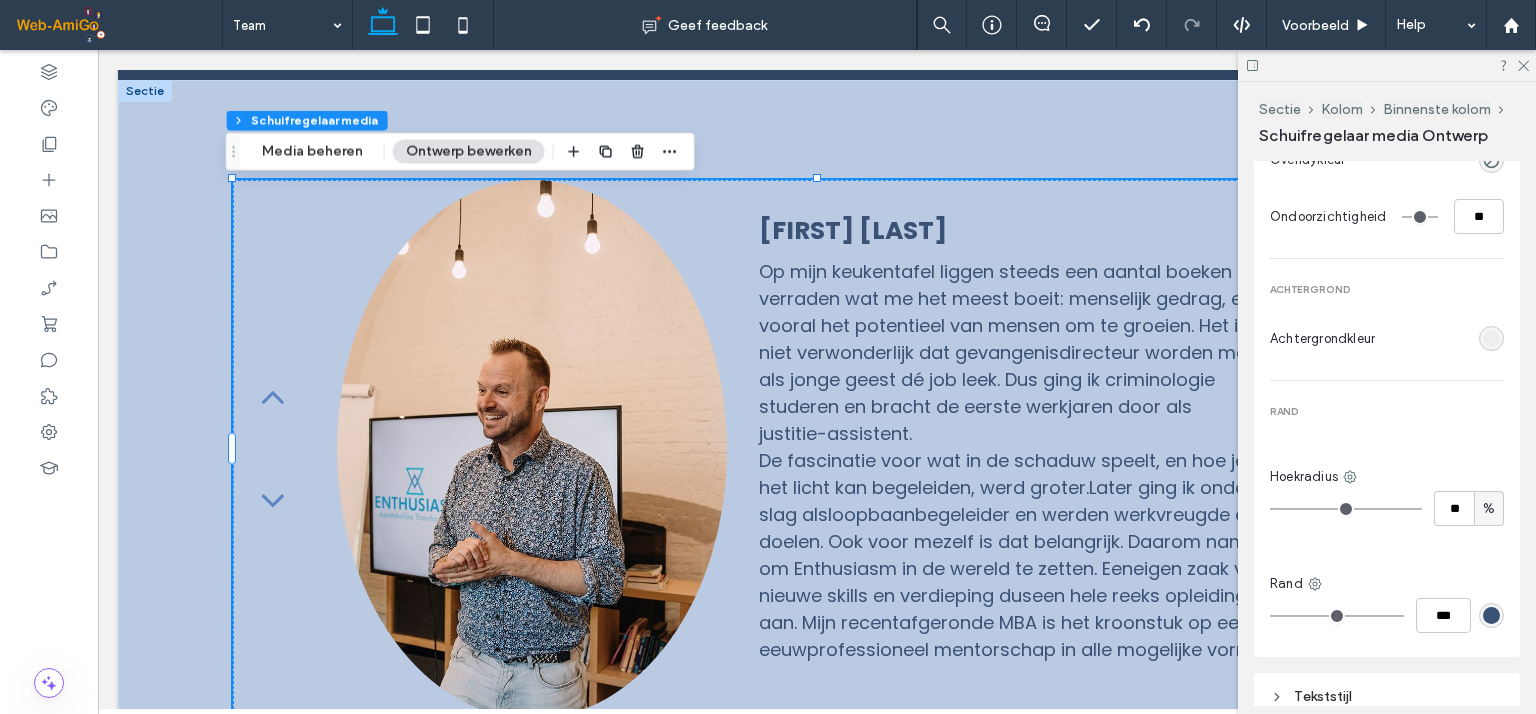 scroll, scrollTop: 1555, scrollLeft: 0, axis: vertical 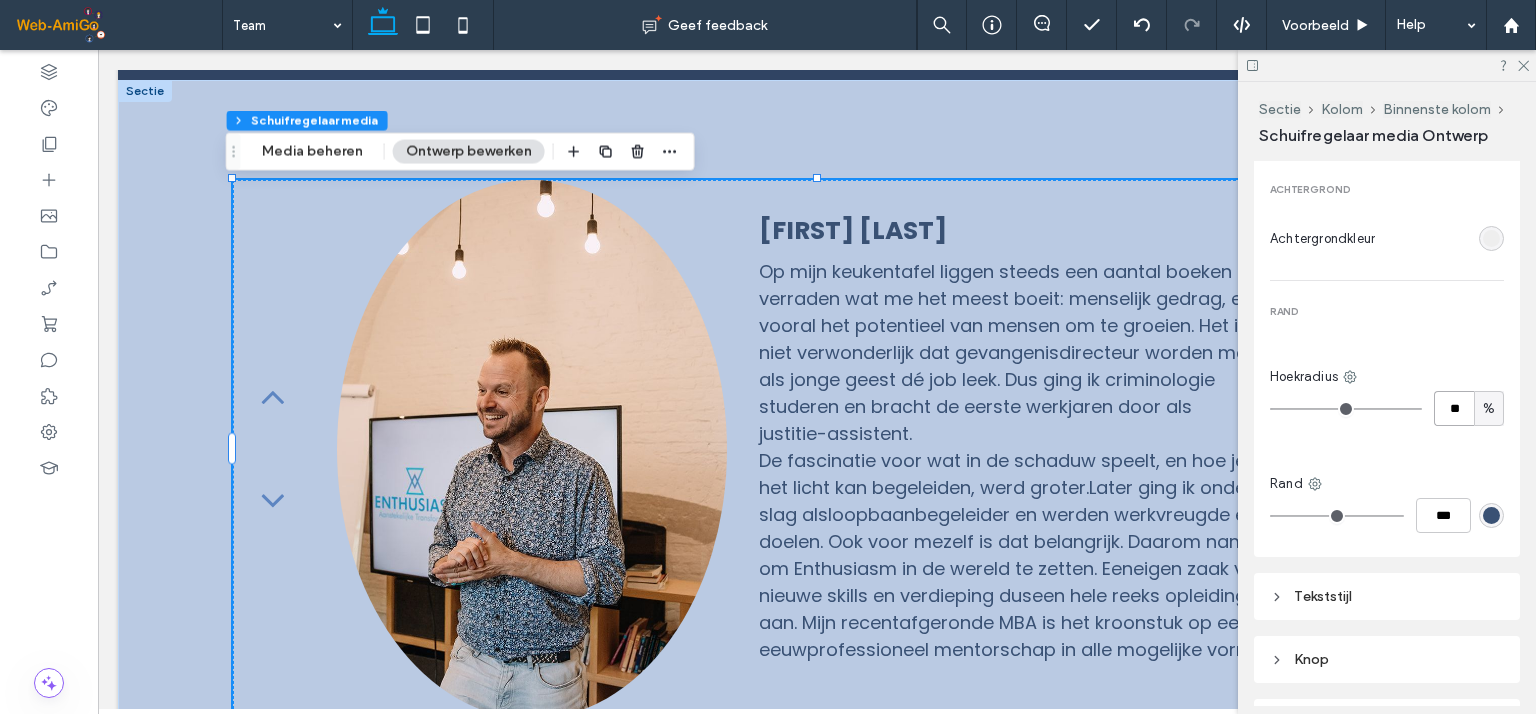 click on "**" at bounding box center (1454, 408) 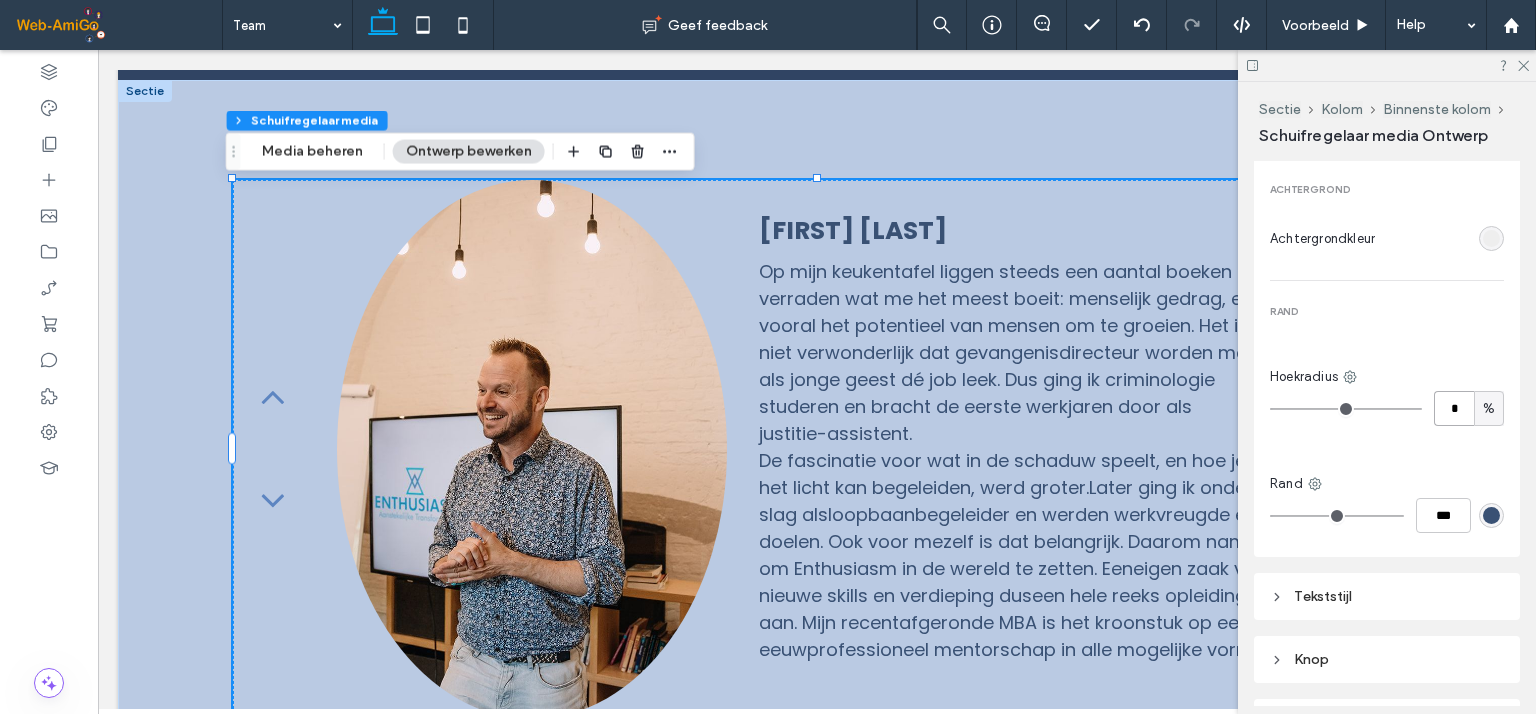 type on "*" 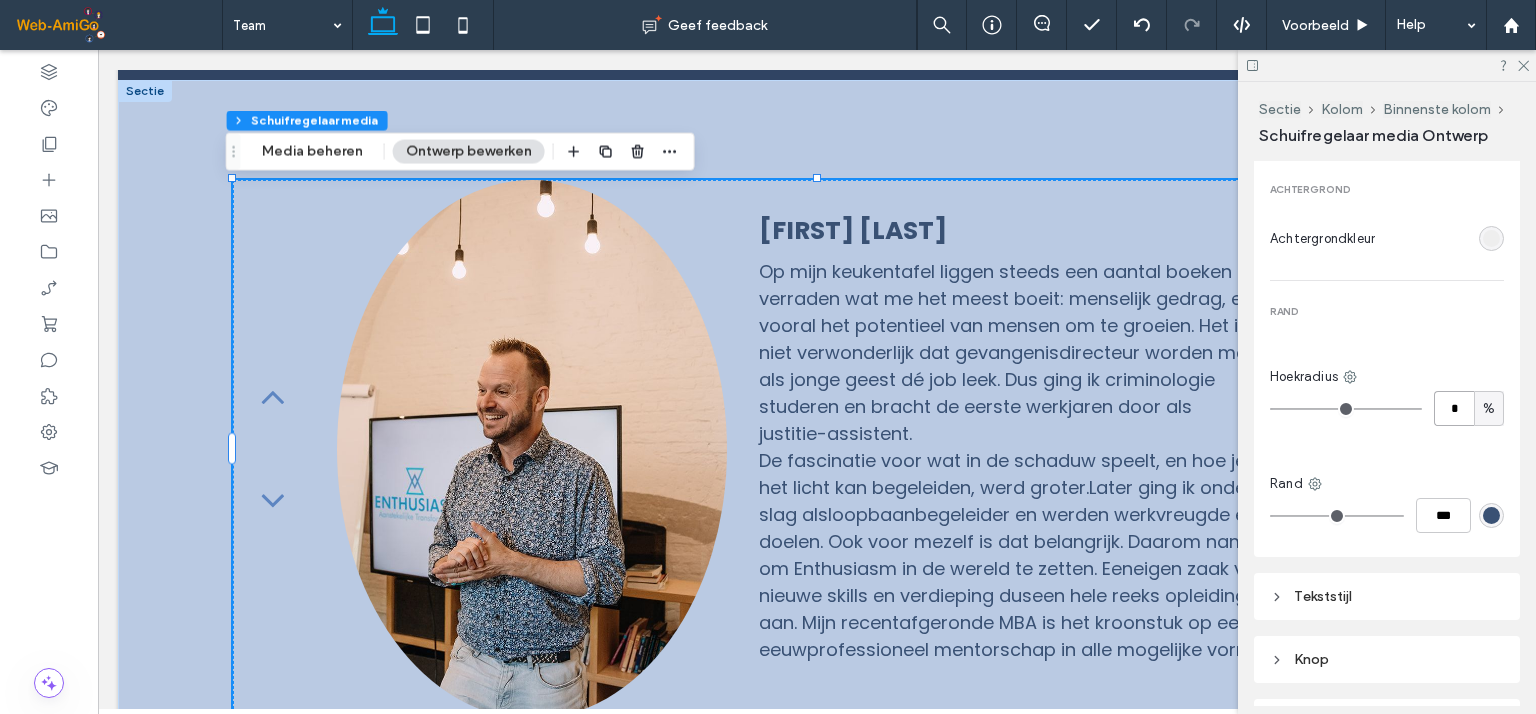 type on "*" 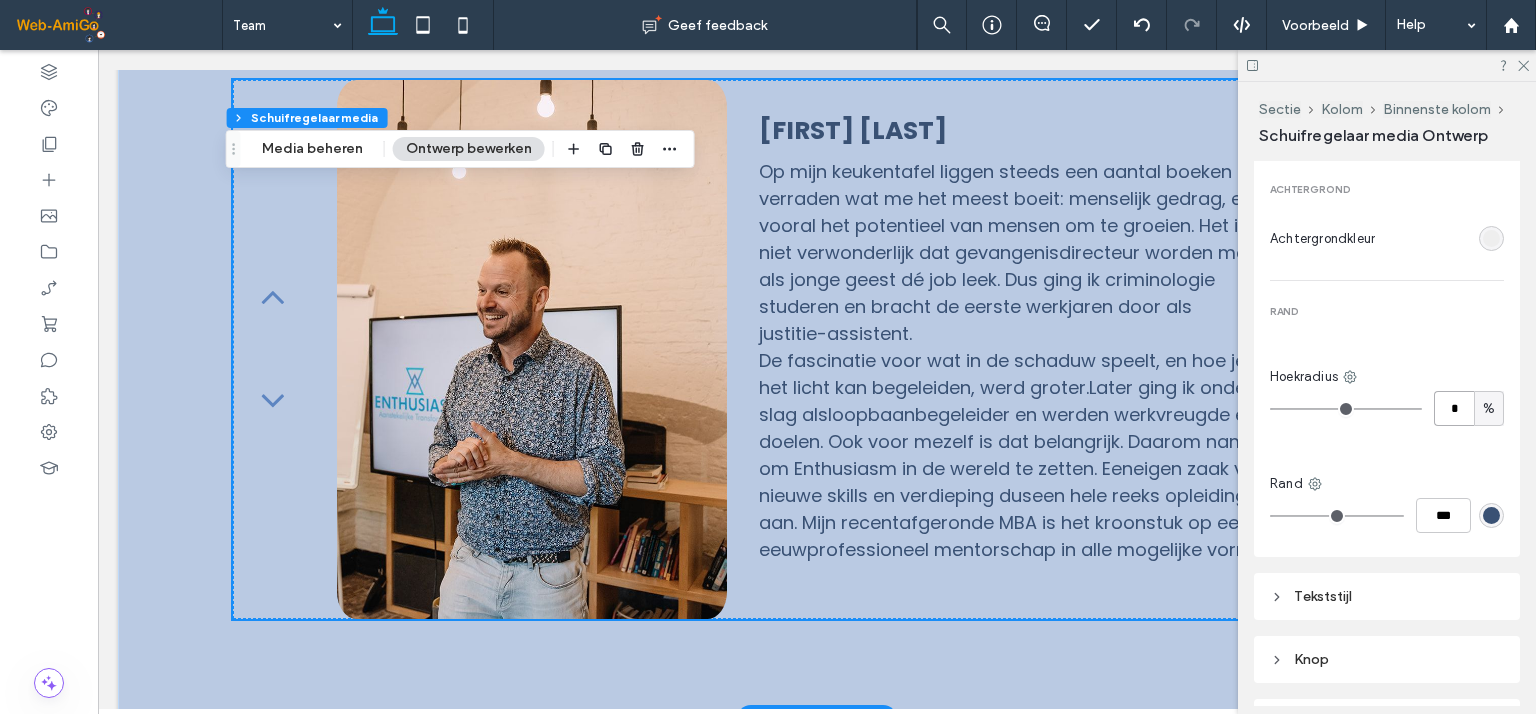 scroll, scrollTop: 900, scrollLeft: 0, axis: vertical 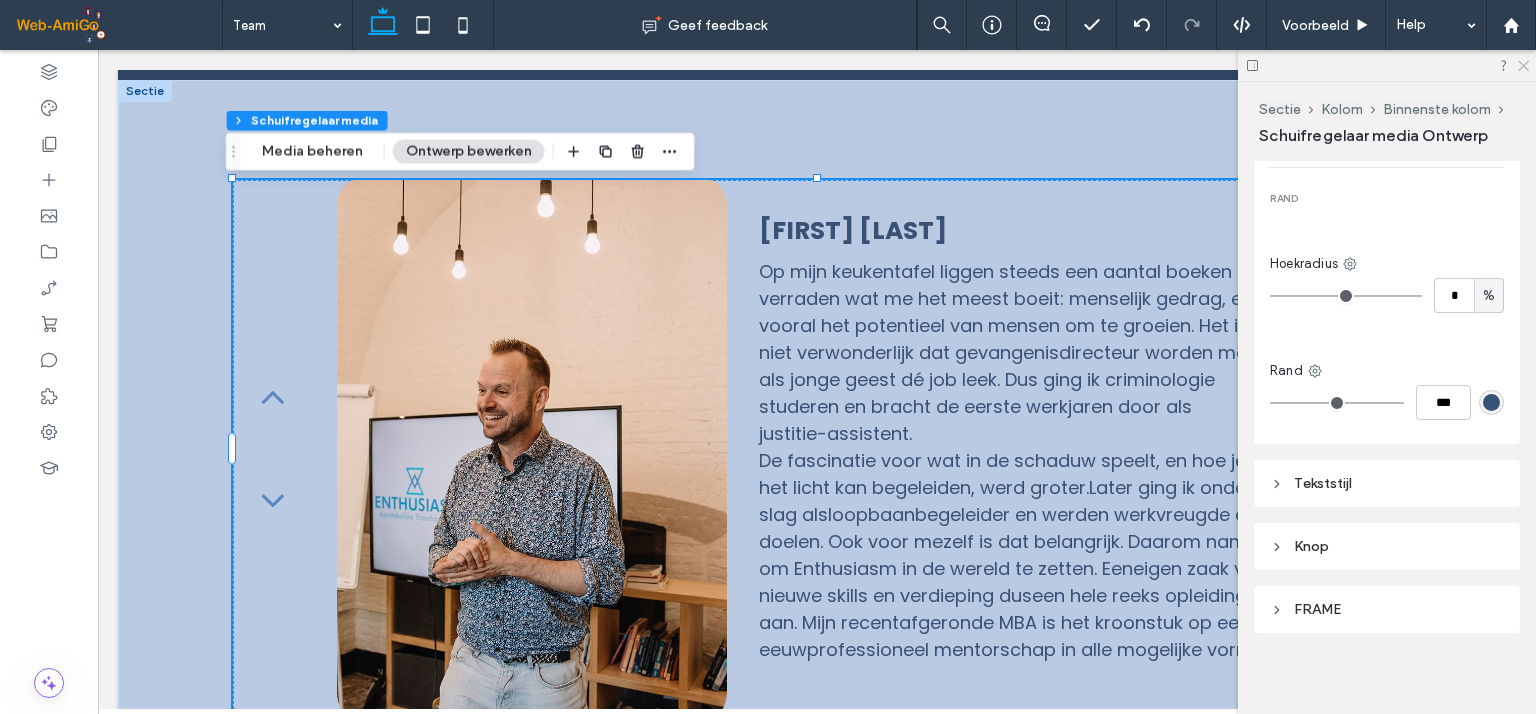 click 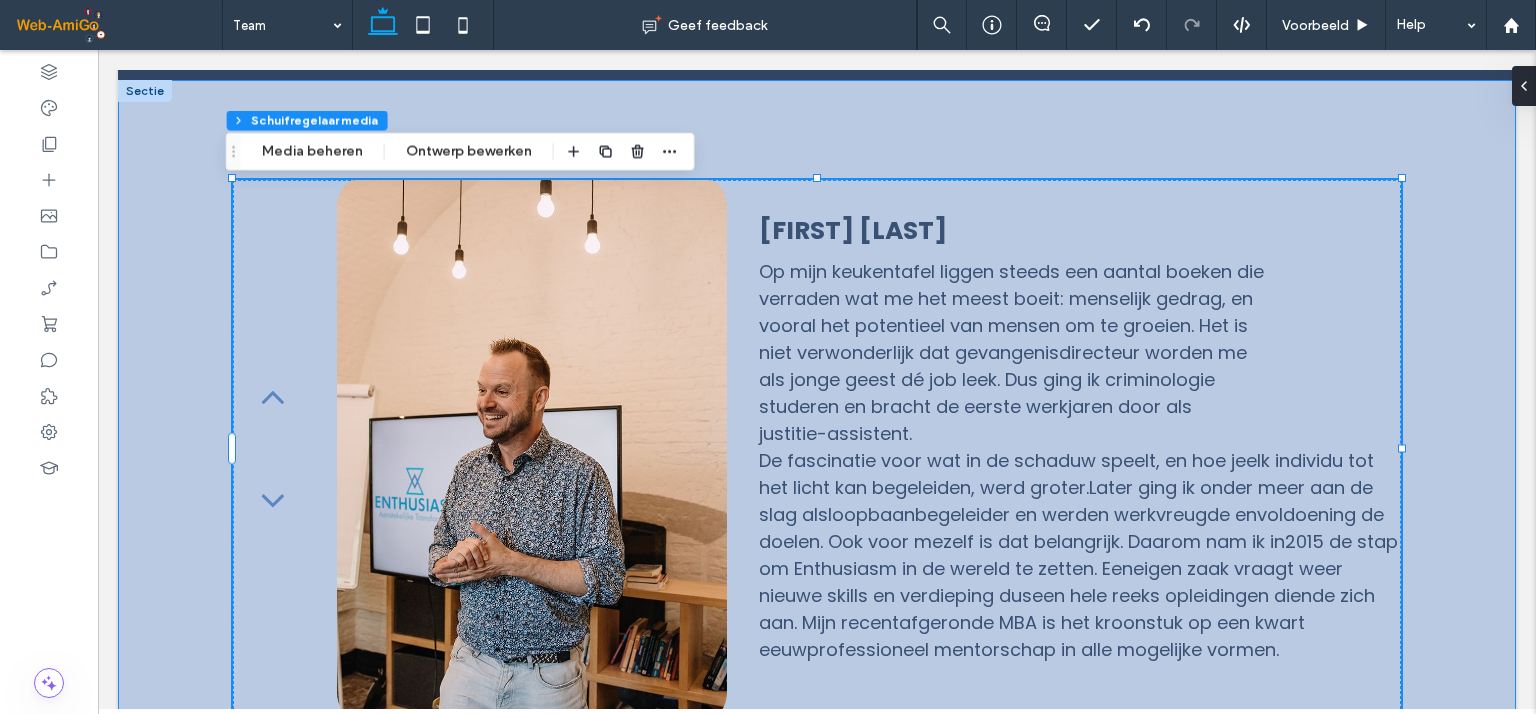 click on "[FIRST] [LAST] Op mijn keukentafel liggen steeds een aantal boeken die verraden wat me het meest boeit: menselijk gedrag, en vooral het potentieel van mensen om te groeien. Het is niet verwonderlijk dat gevangenisdirecteur worden me als jonge geest dé job leek. Dus ging ik criminologie studeren en bracht de eerste werkjaren door als justitie-assistent. De fascinatie voor wat in de schaduw speelt, en hoe je elk individu tot het licht kan begeleiden, werd groter. Later ging ik onder meer aan de slag als loopbaanbegeleider en werden werkvreugde en voldoening de doelen. Ook voor mezelf is dat belangrijk. Daarom nam ik in 2015 de stap om Enthusiasm in de wereld te zetten. Een eigen zaak vraagt weer nieuwe skills en verdieping dus een hele reeks opleidingen diende zich aan. Mijn recent afgeronde MBA is het kroonstuk op een kwart eeuw professioneel mentorschap in alle mogelijke vormen. a a a a" at bounding box center [817, 449] 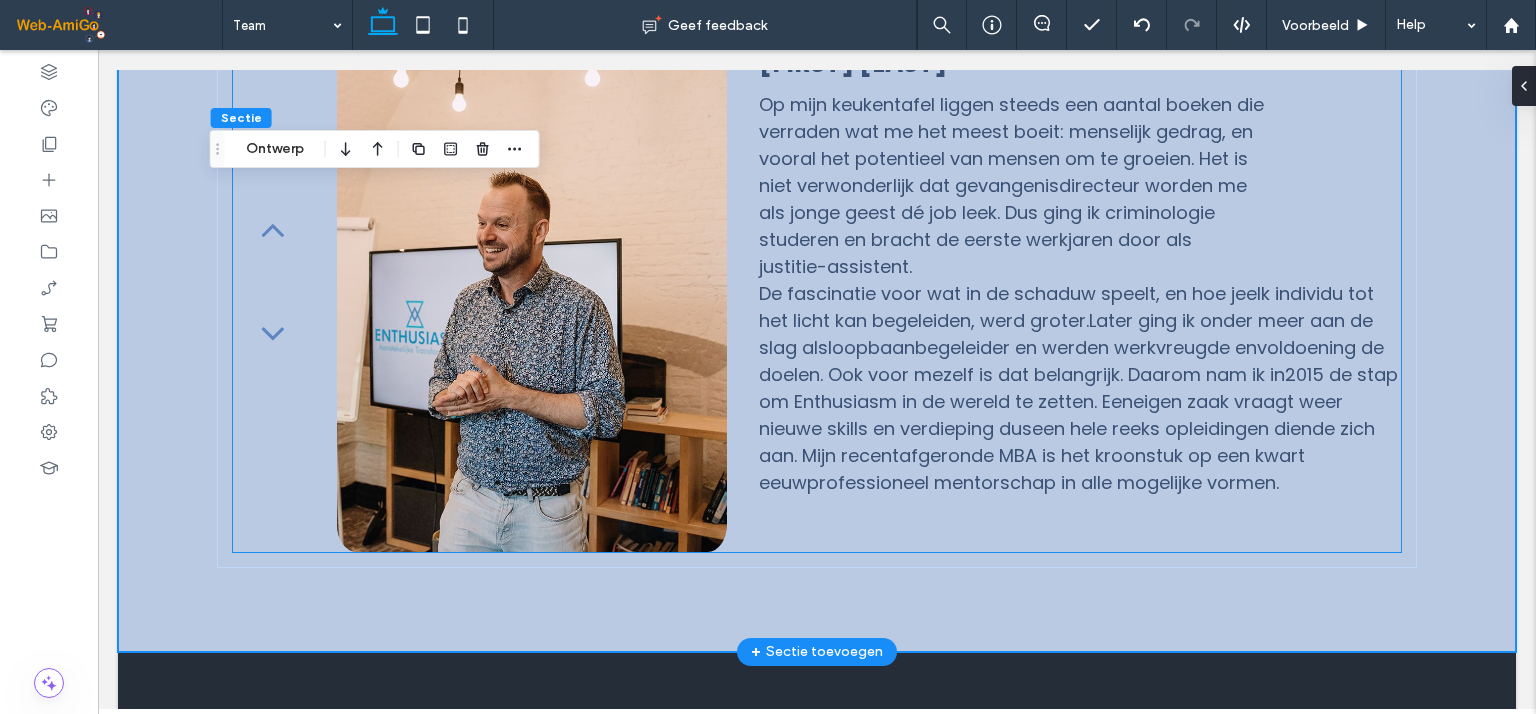 scroll, scrollTop: 1100, scrollLeft: 0, axis: vertical 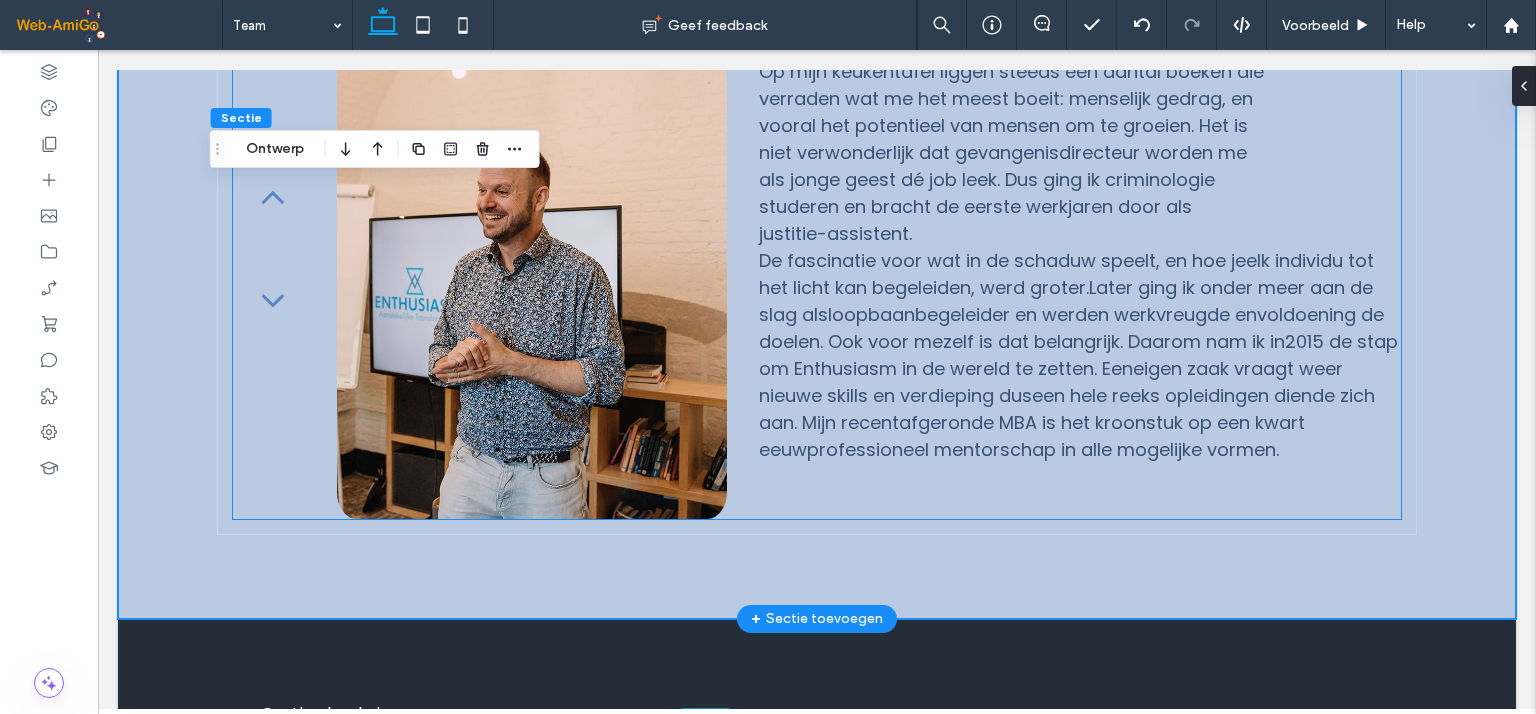 click on "De fascinatie voor wat in de schaduw speelt, en hoe jeelk individu tot het licht kan begeleiden, werd groter.Later ging ik onder meer aan de slag alsloopbaanbegeleider en werden werkvreugde envoldoening de doelen. Ook voor mezelf is dat belangrijk. Daarom nam ik in2015 de stap om Enthusiasm in de wereld te zetten. Eeneigen zaak vraagt weer nieuwe skills en verdieping duseen hele reeks opleidingen diende zich aan. Mijn recentafgeronde MBA is het kroonstuk op een kwart eeuwprofessioneel mentorschap in alle mogelijke vormen." at bounding box center [1080, 355] 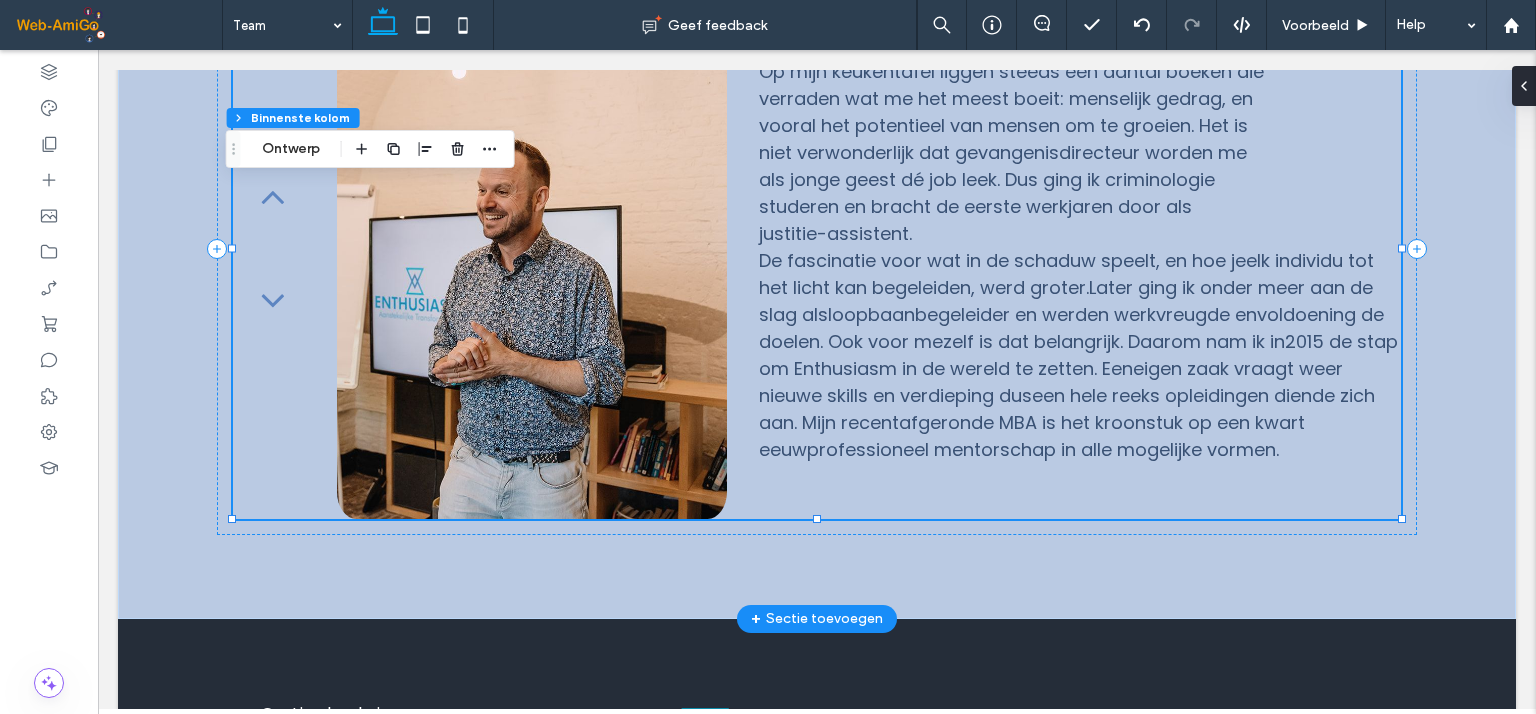 click on "De fascinatie voor wat in de schaduw speelt, en hoe jeelk individu tot het licht kan begeleiden, werd groter.Later ging ik onder meer aan de slag alsloopbaanbegeleider en werden werkvreugde envoldoening de doelen. Ook voor mezelf is dat belangrijk. Daarom nam ik in2015 de stap om Enthusiasm in de wereld te zetten. Eeneigen zaak vraagt weer nieuwe skills en verdieping duseen hele reeks opleidingen diende zich aan. Mijn recentafgeronde MBA is het kroonstuk op een kwart eeuwprofessioneel mentorschap in alle mogelijke vormen." at bounding box center (1080, 355) 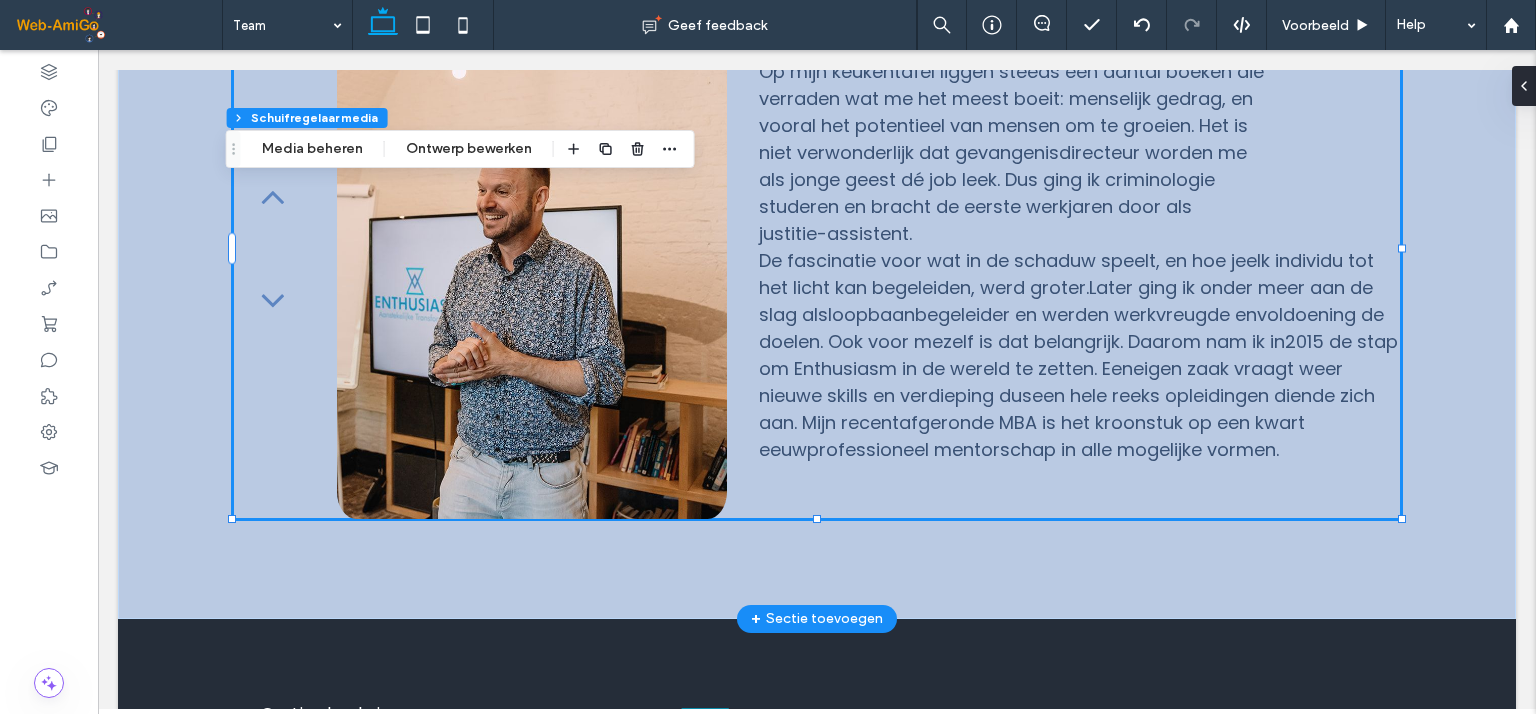 click on "De fascinatie voor wat in de schaduw speelt, en hoe jeelk individu tot het licht kan begeleiden, werd groter.Later ging ik onder meer aan de slag alsloopbaanbegeleider en werden werkvreugde envoldoening de doelen. Ook voor mezelf is dat belangrijk. Daarom nam ik in2015 de stap om Enthusiasm in de wereld te zetten. Eeneigen zaak vraagt weer nieuwe skills en verdieping duseen hele reeks opleidingen diende zich aan. Mijn recentafgeronde MBA is het kroonstuk op een kwart eeuwprofessioneel mentorschap in alle mogelijke vormen." at bounding box center [1080, 355] 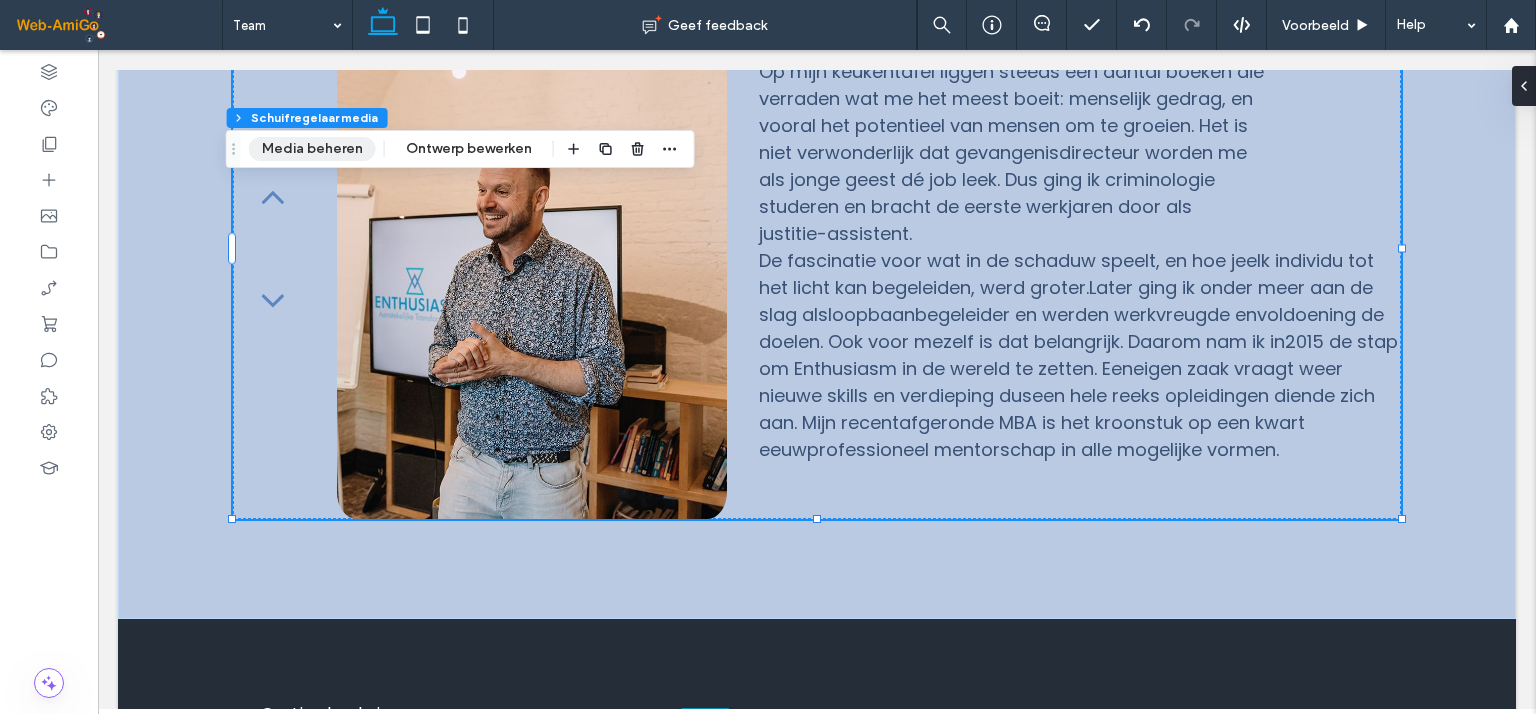 click on "Media beheren" at bounding box center [312, 149] 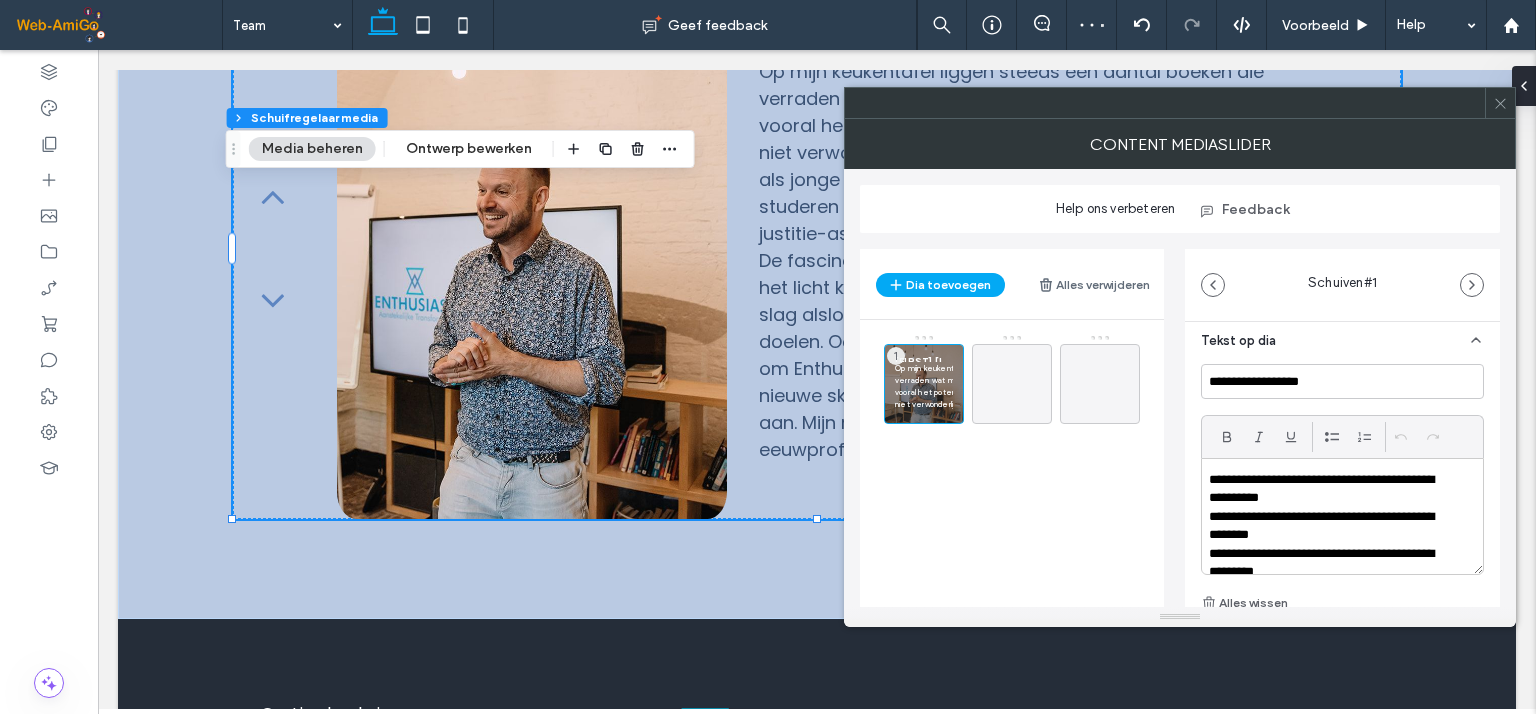 scroll, scrollTop: 600, scrollLeft: 0, axis: vertical 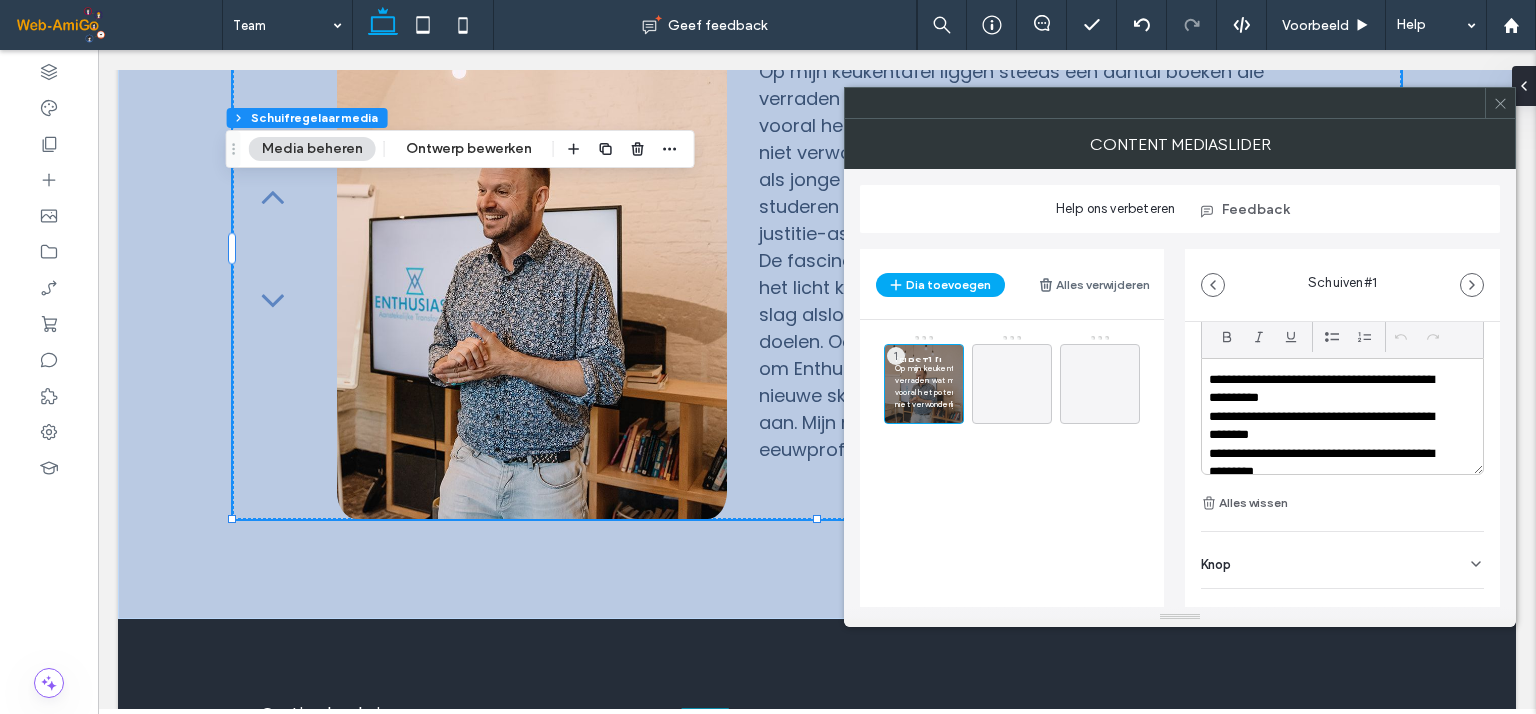 click on "**********" at bounding box center [1330, 389] 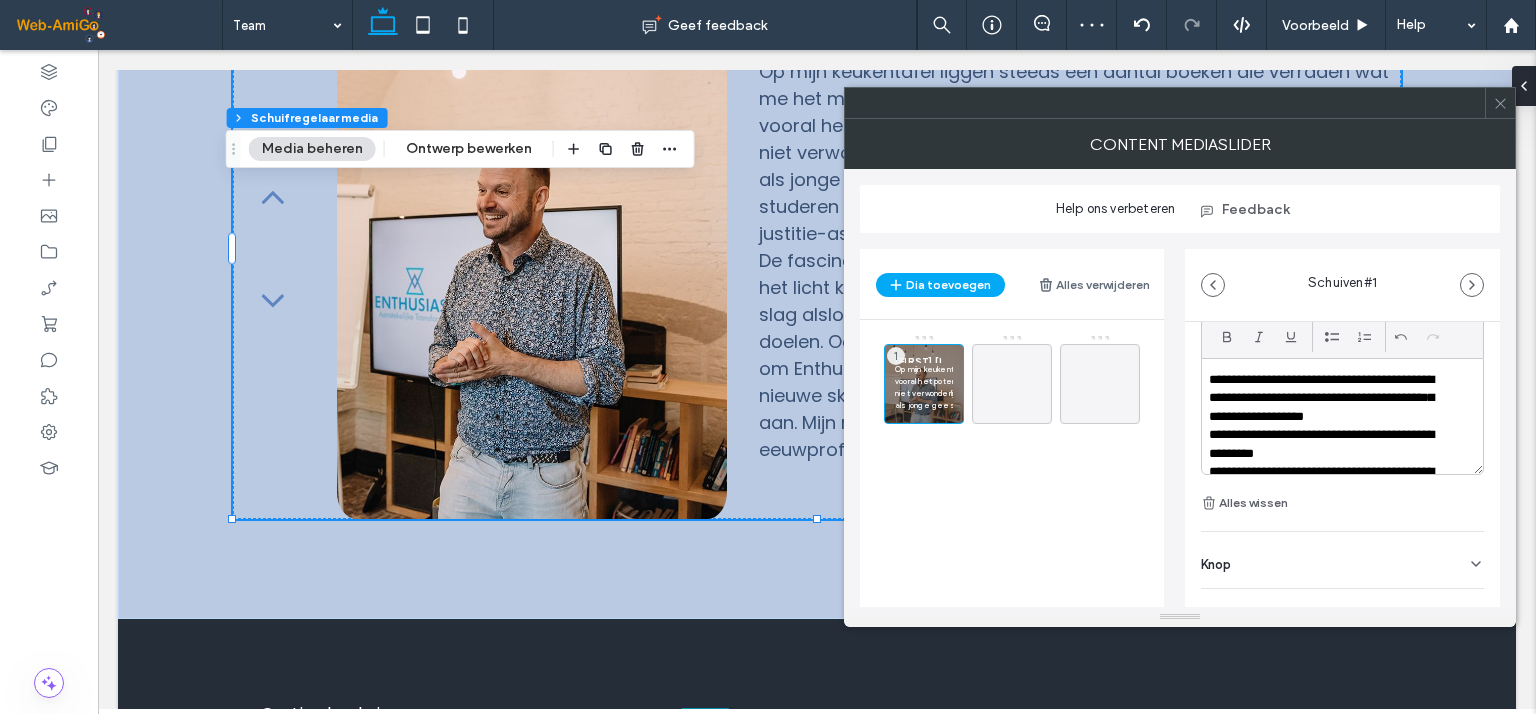 click on "**********" at bounding box center [1330, 398] 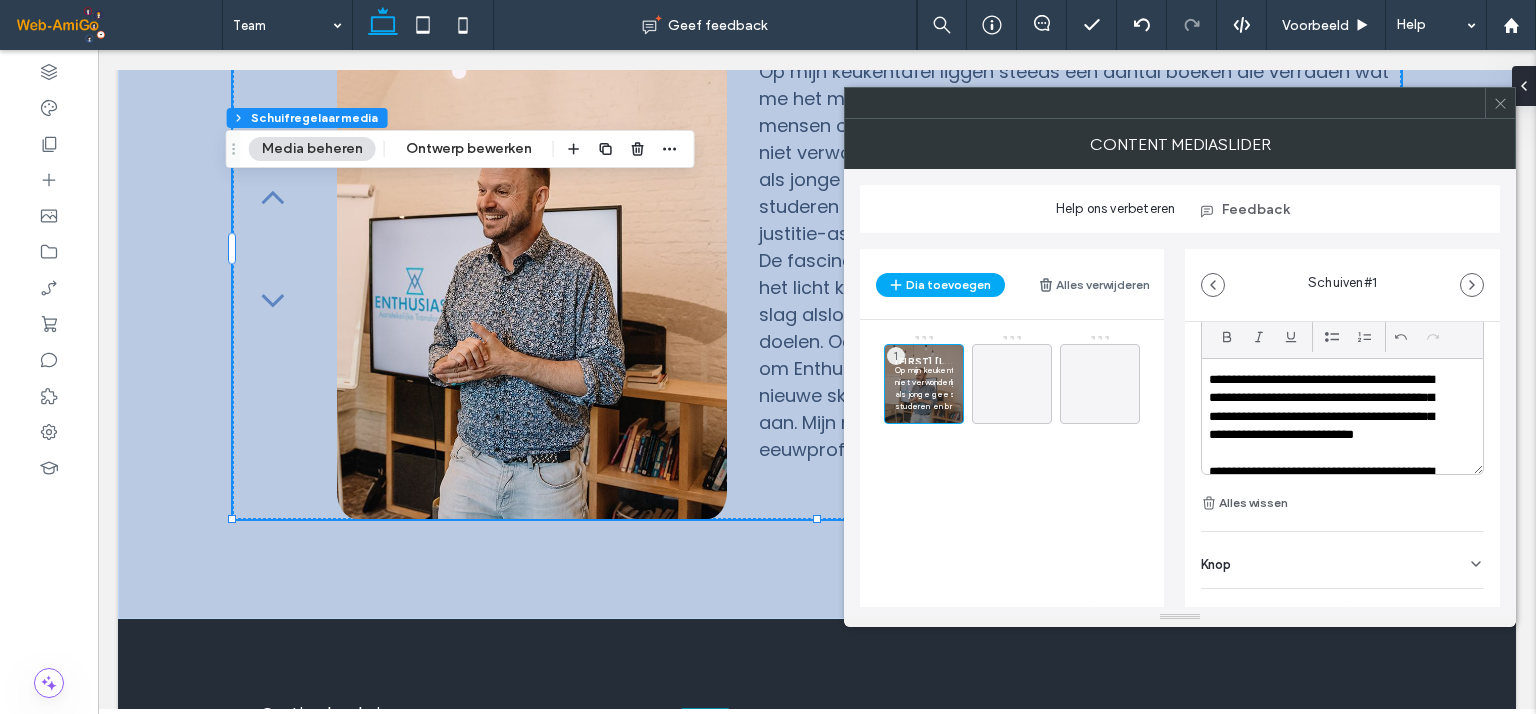 click on "**********" at bounding box center (1330, 417) 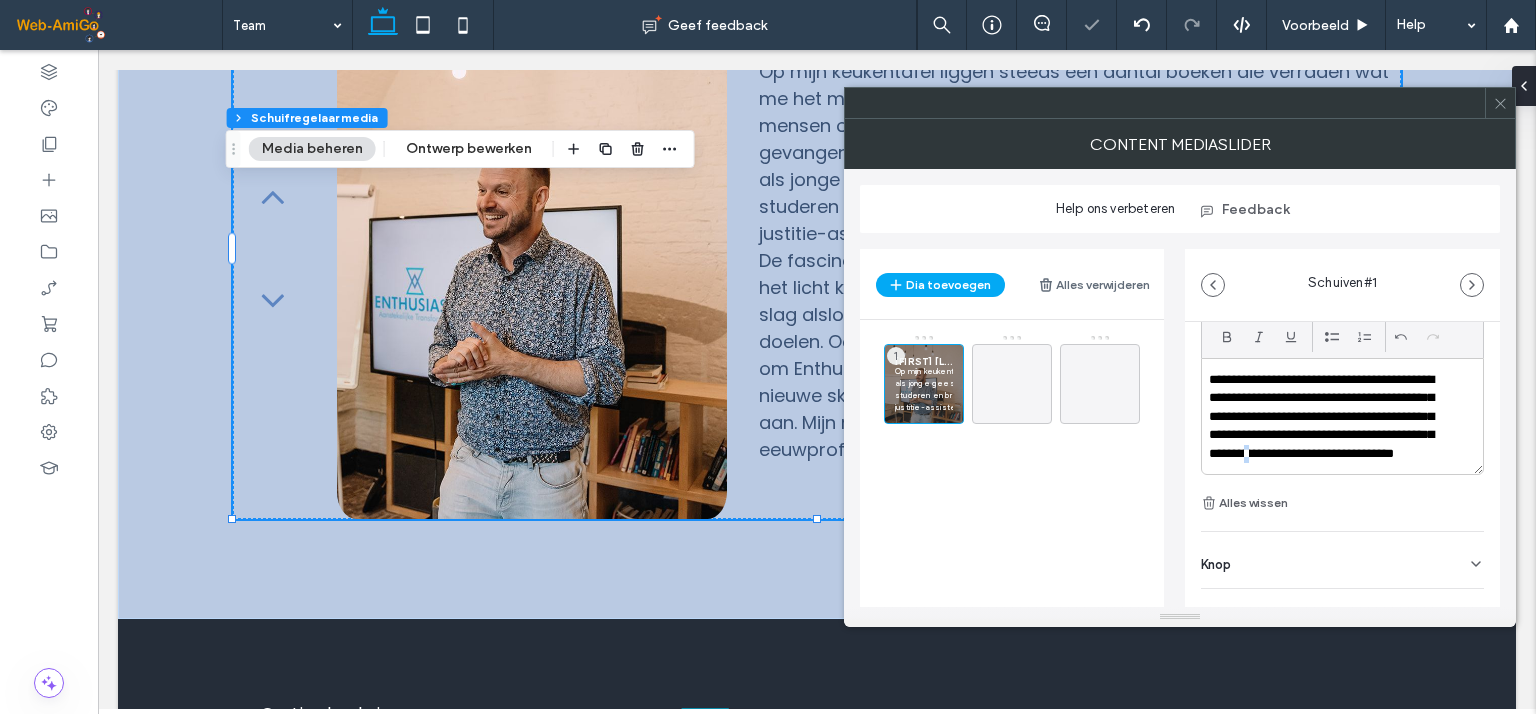 click on "**********" at bounding box center (1330, 426) 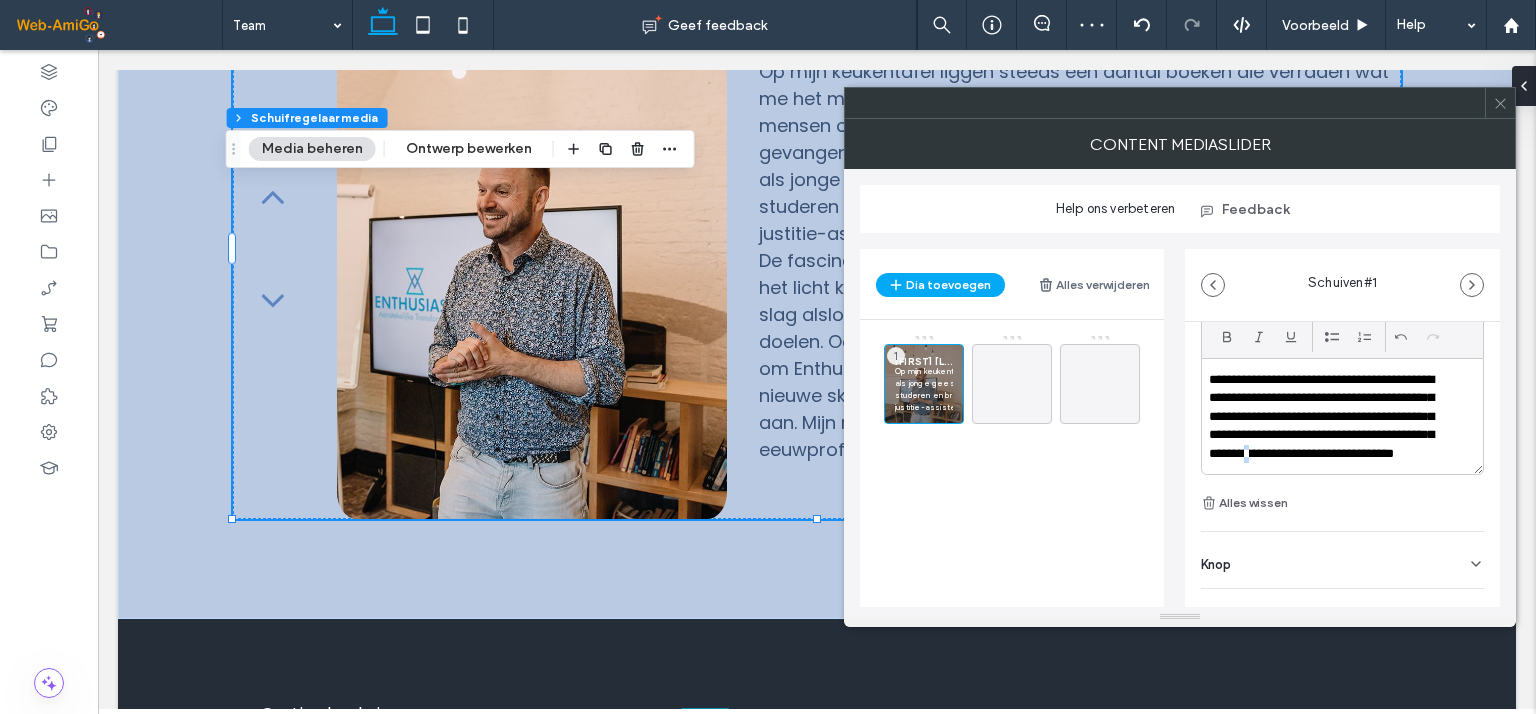click on "**********" at bounding box center (1330, 426) 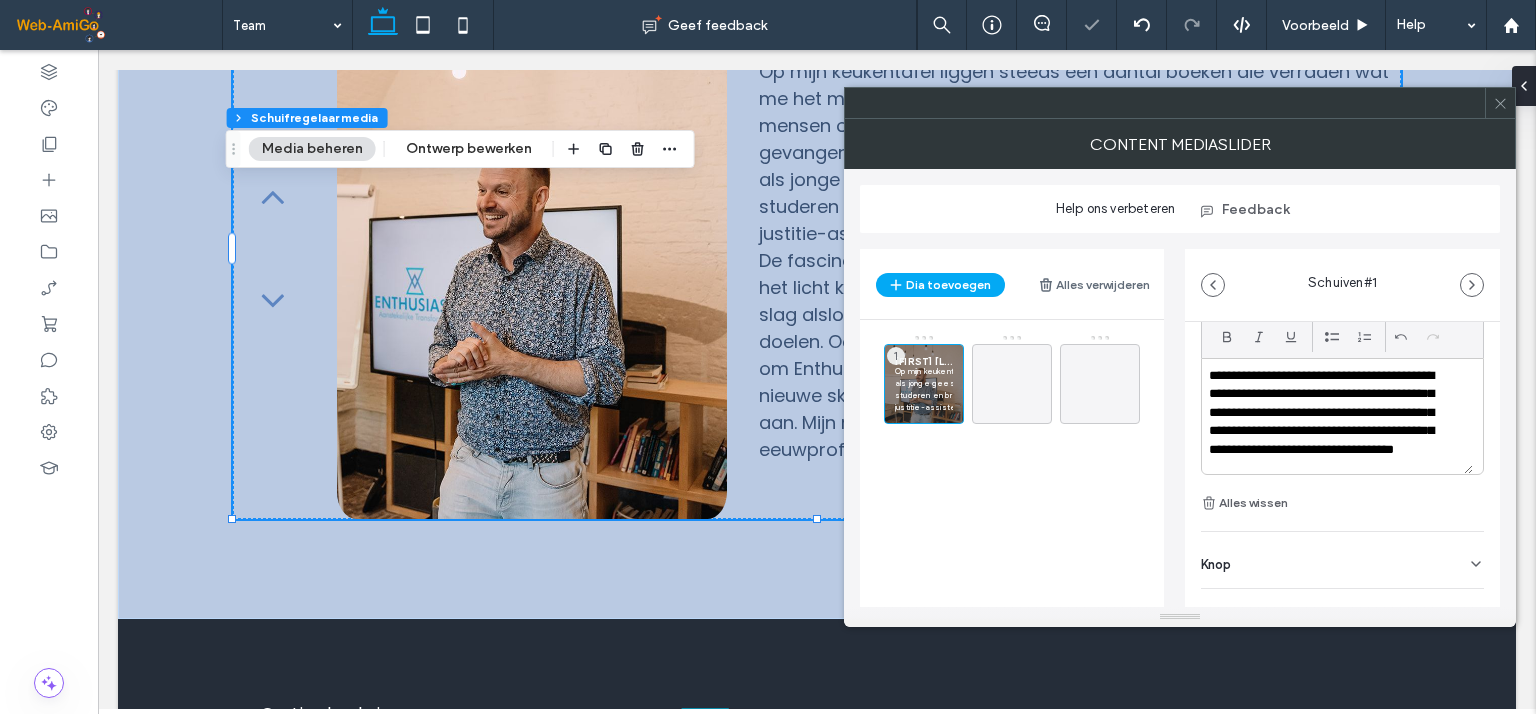 scroll, scrollTop: 104, scrollLeft: 0, axis: vertical 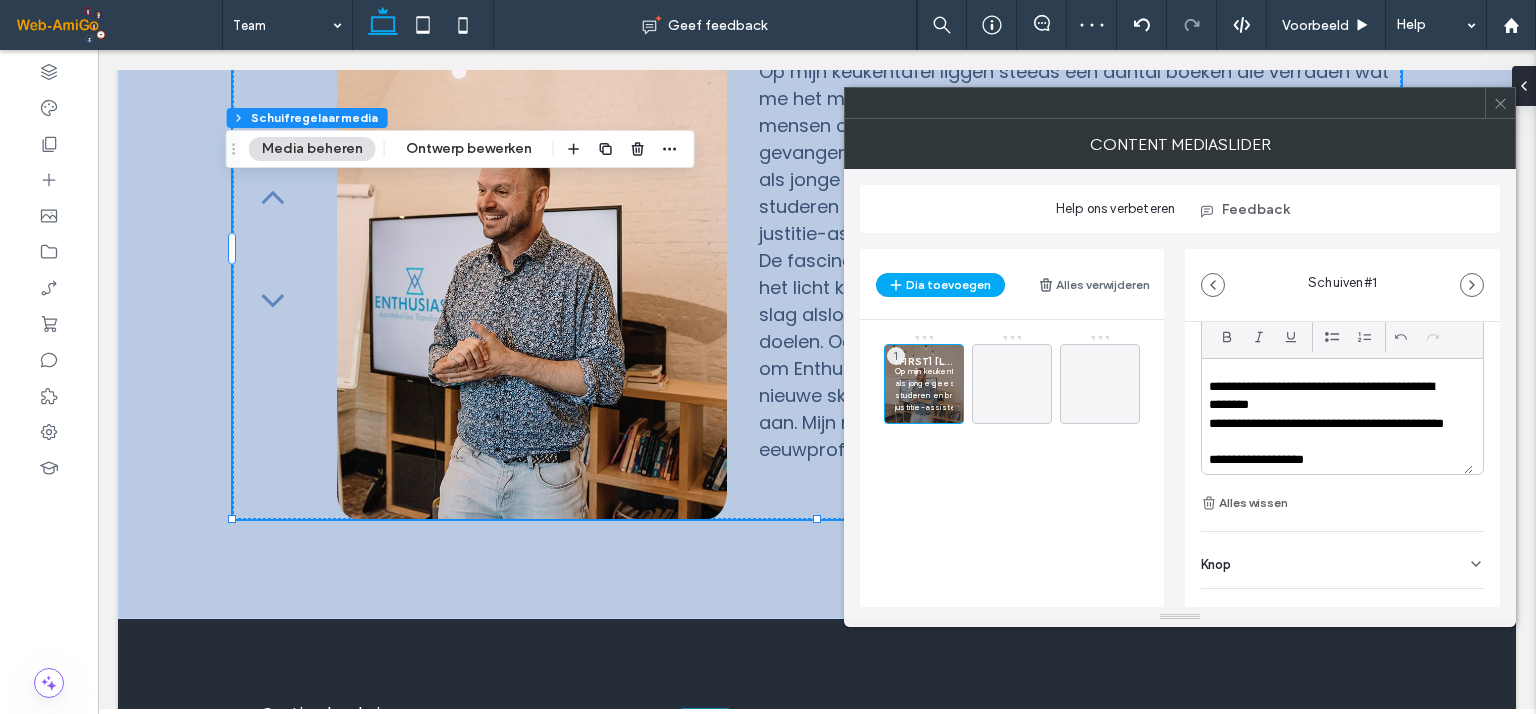 click on "**********" at bounding box center [1330, 322] 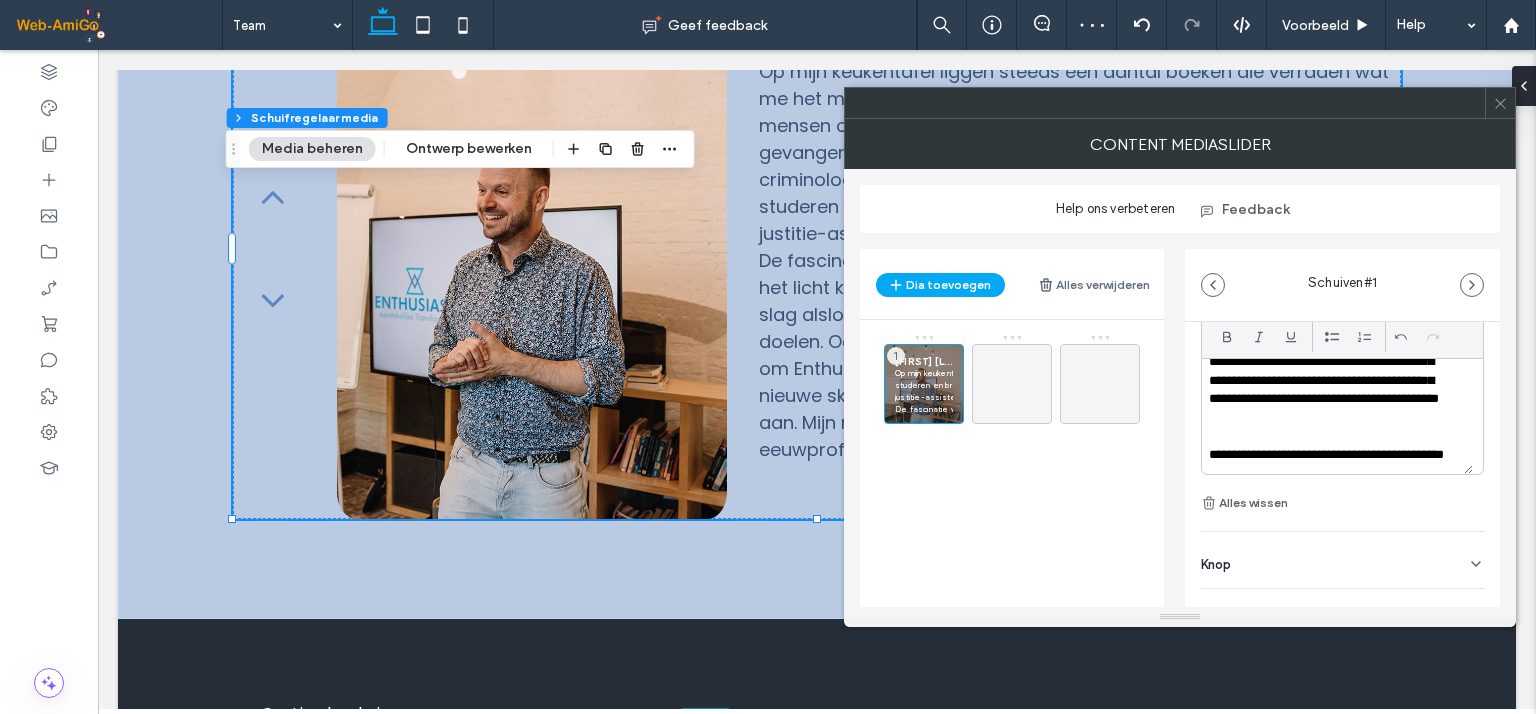 scroll, scrollTop: 104, scrollLeft: 0, axis: vertical 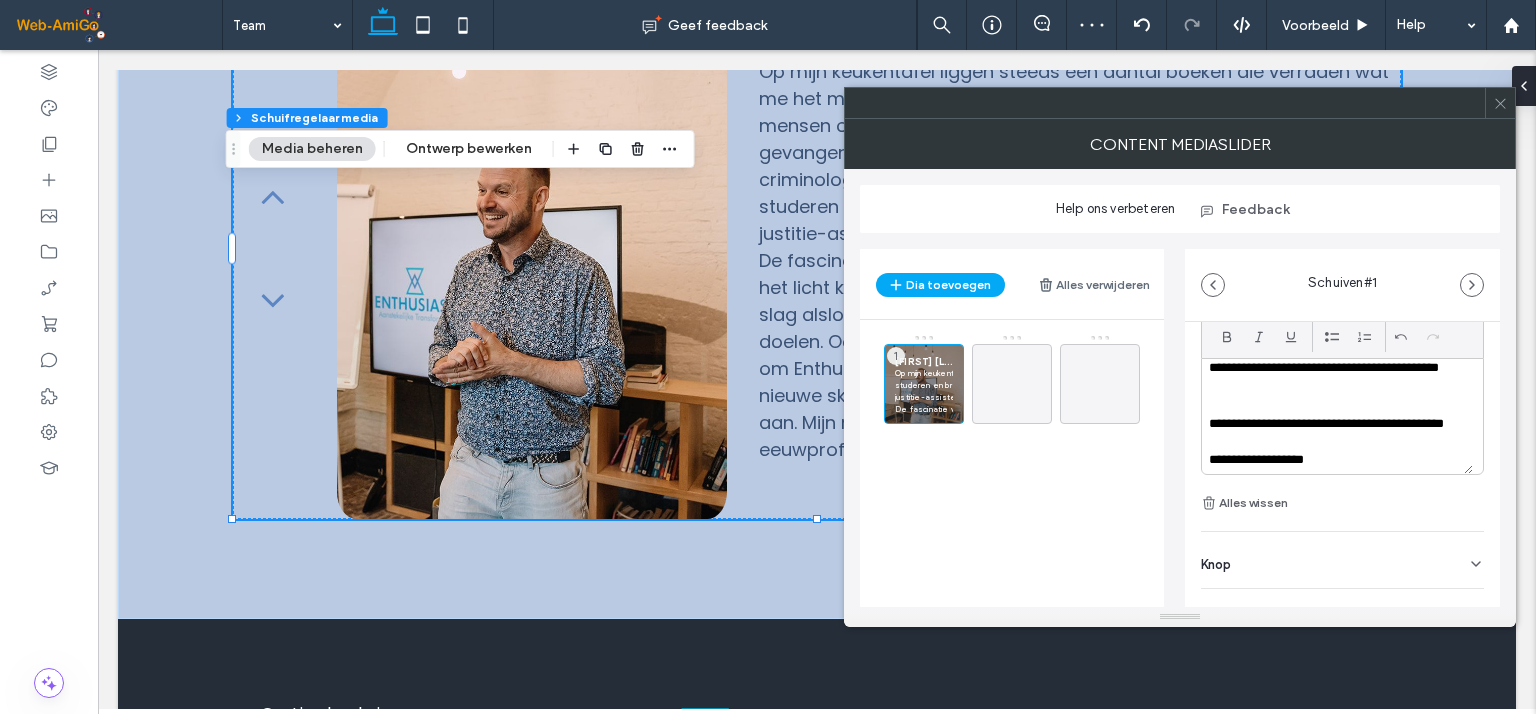 click on "**********" at bounding box center [1330, 341] 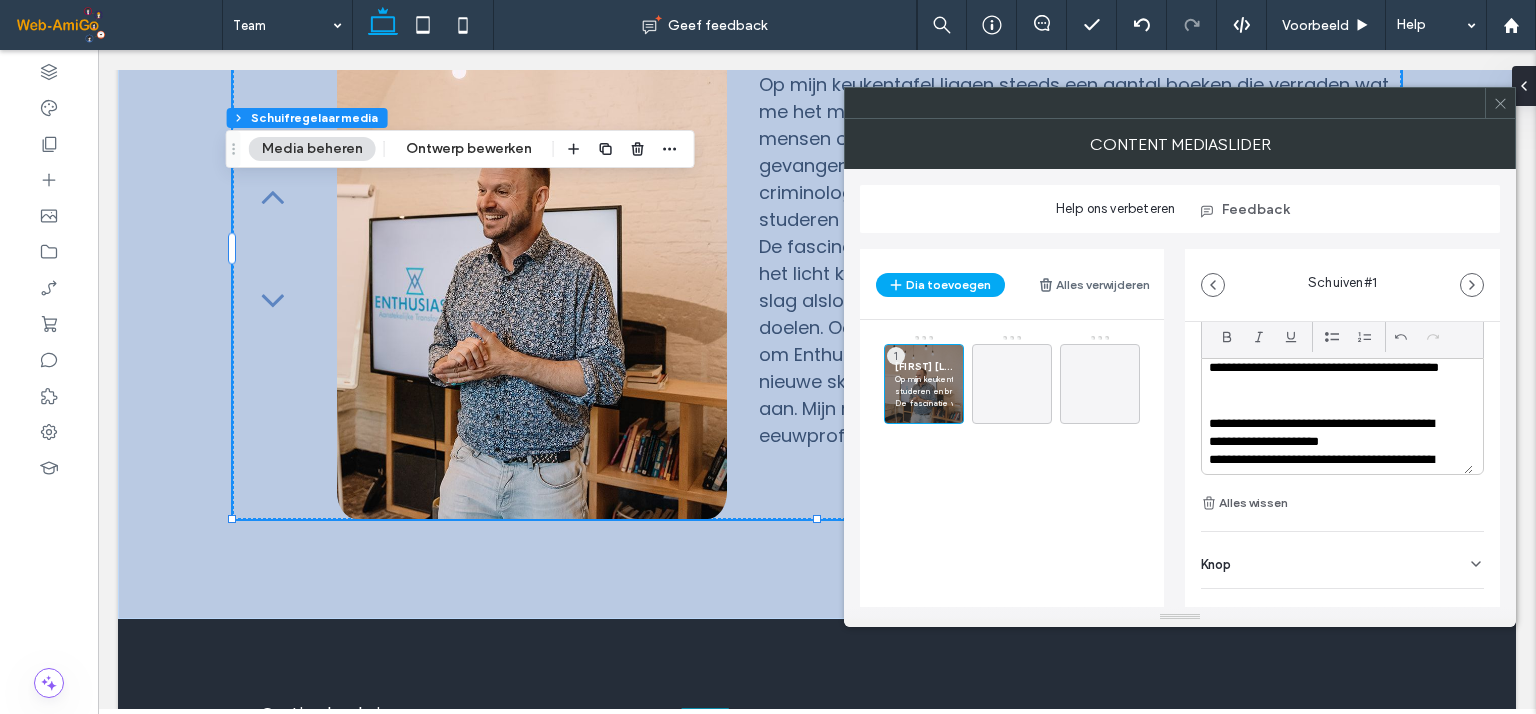 click on "**********" at bounding box center (1330, 433) 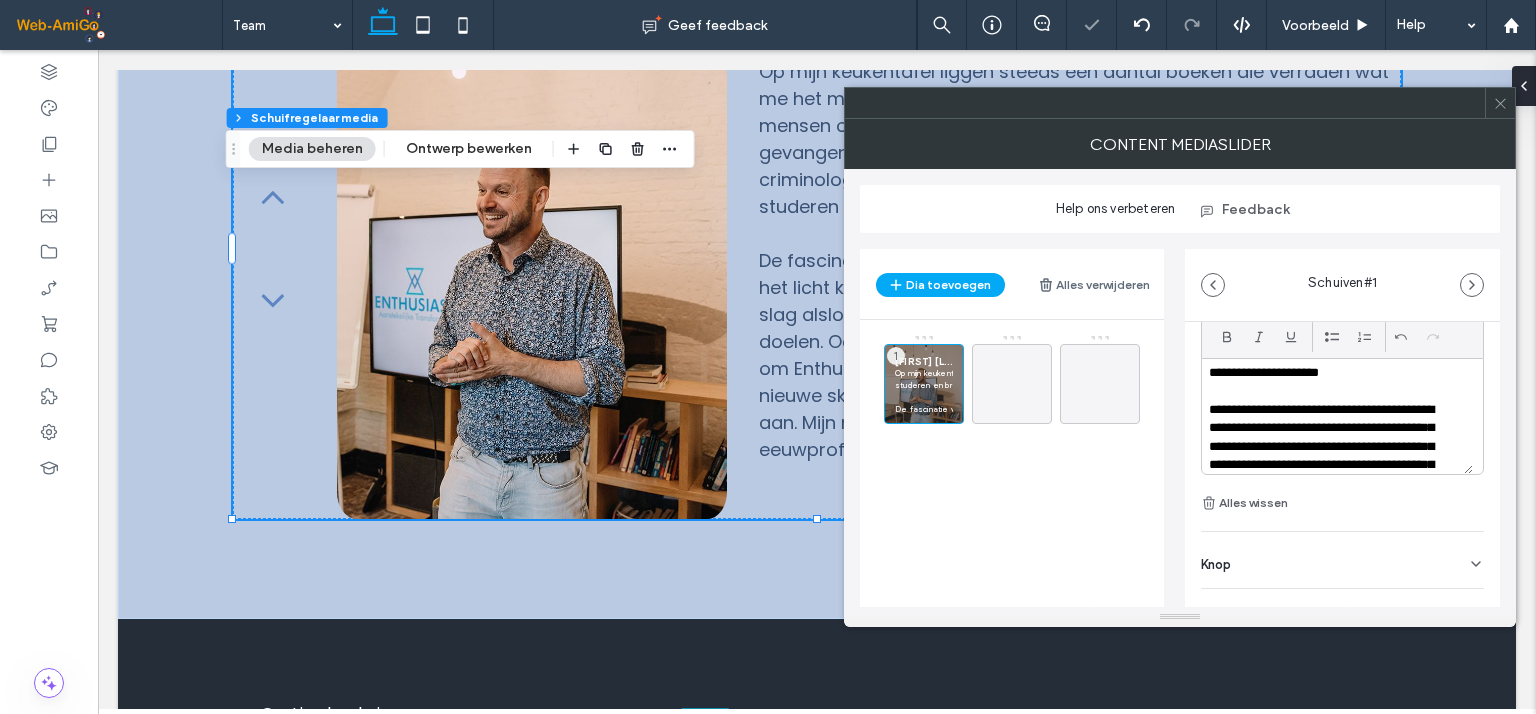 scroll, scrollTop: 204, scrollLeft: 0, axis: vertical 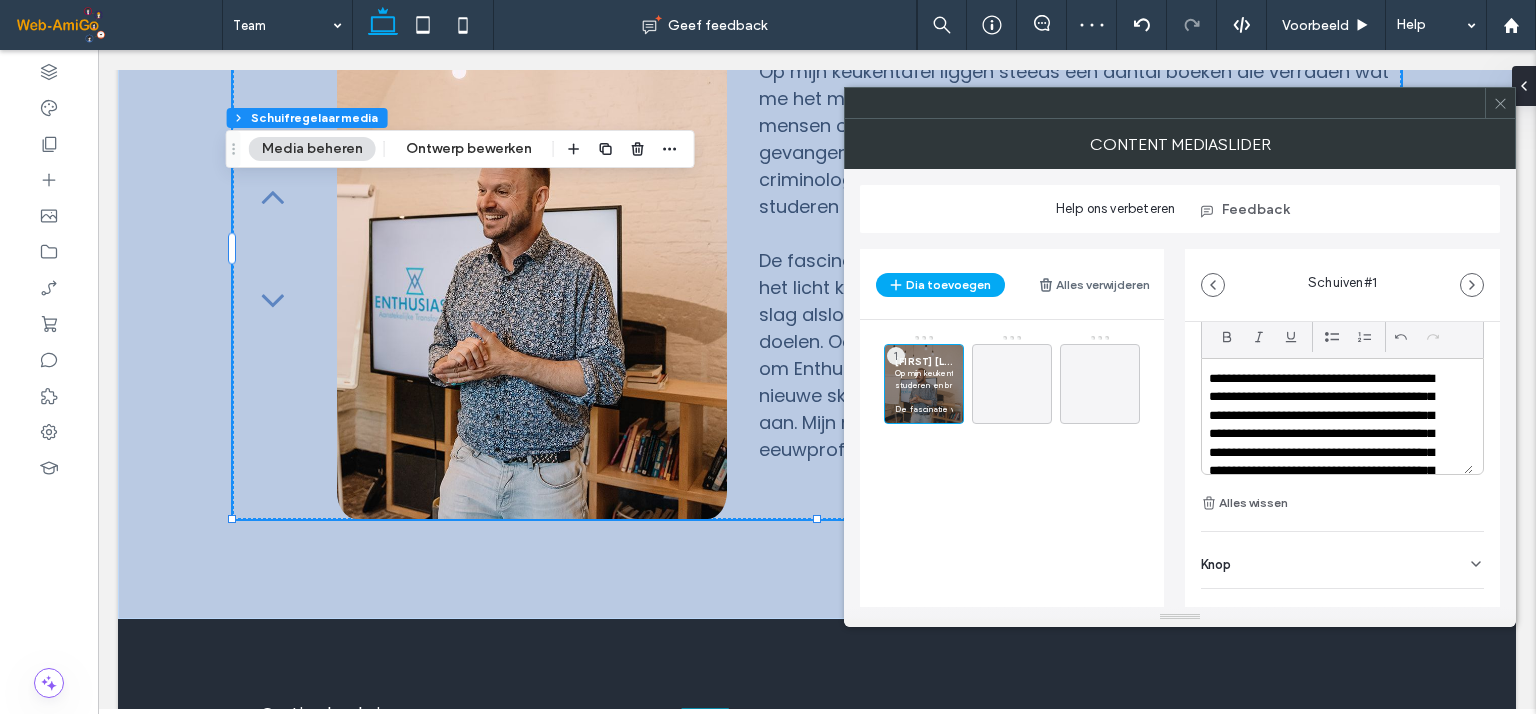 click on "**********" at bounding box center (1330, 508) 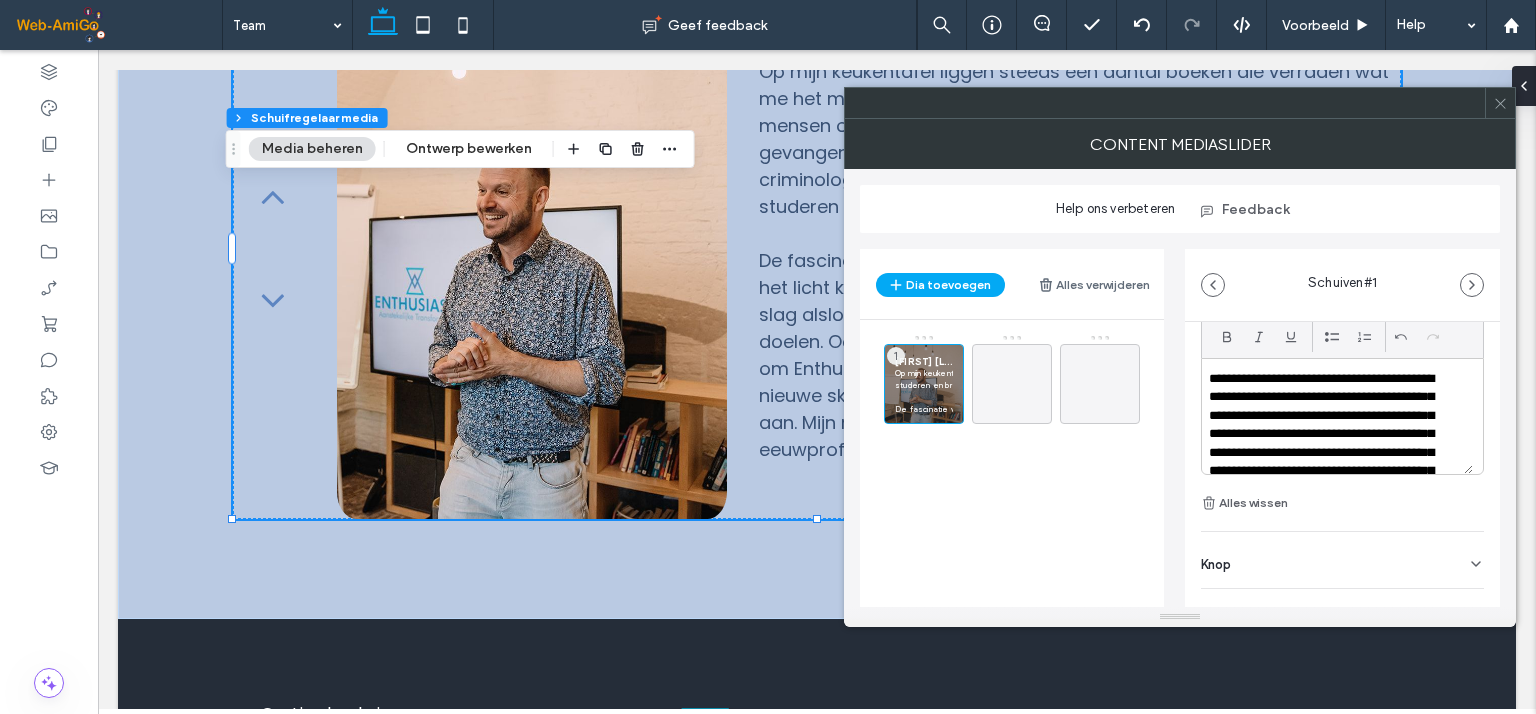 click on "**********" at bounding box center (1330, 508) 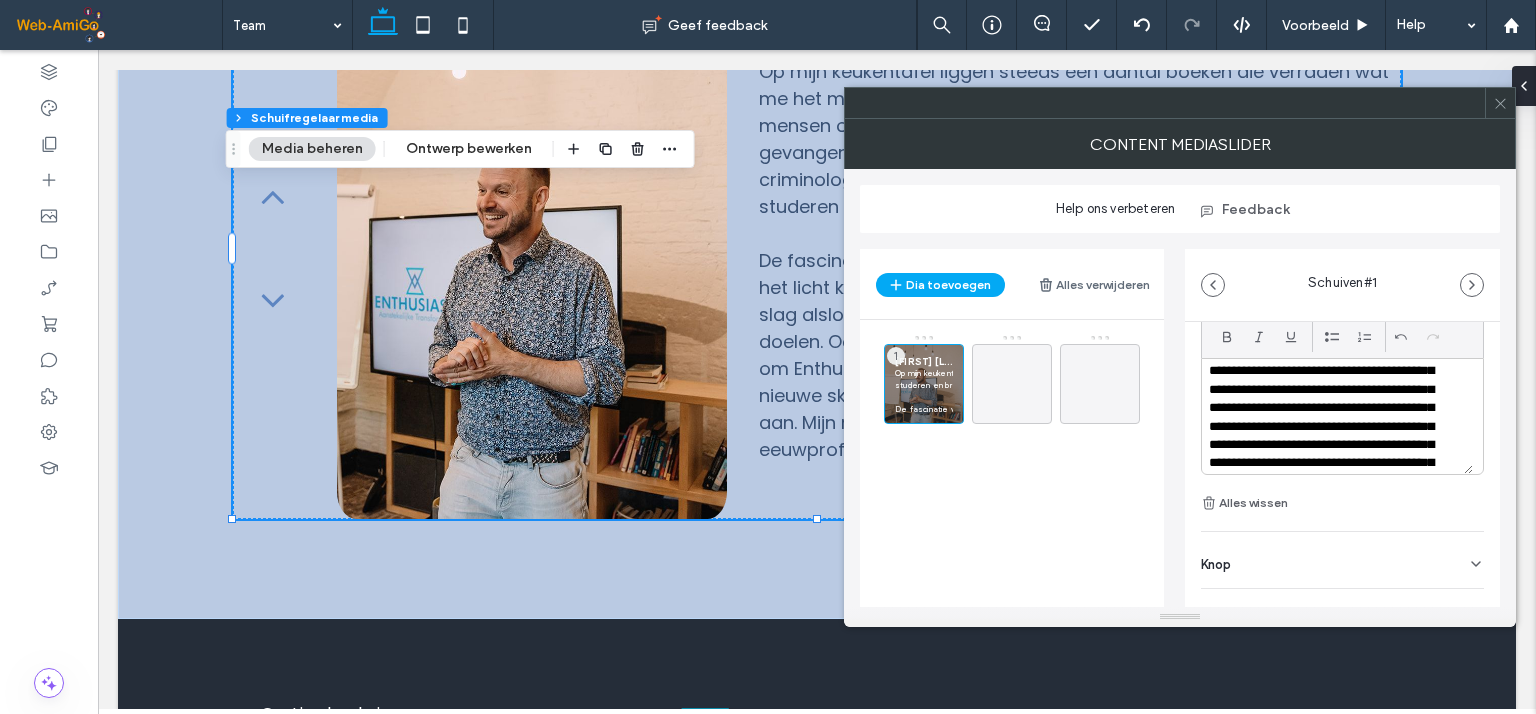 scroll, scrollTop: 388, scrollLeft: 0, axis: vertical 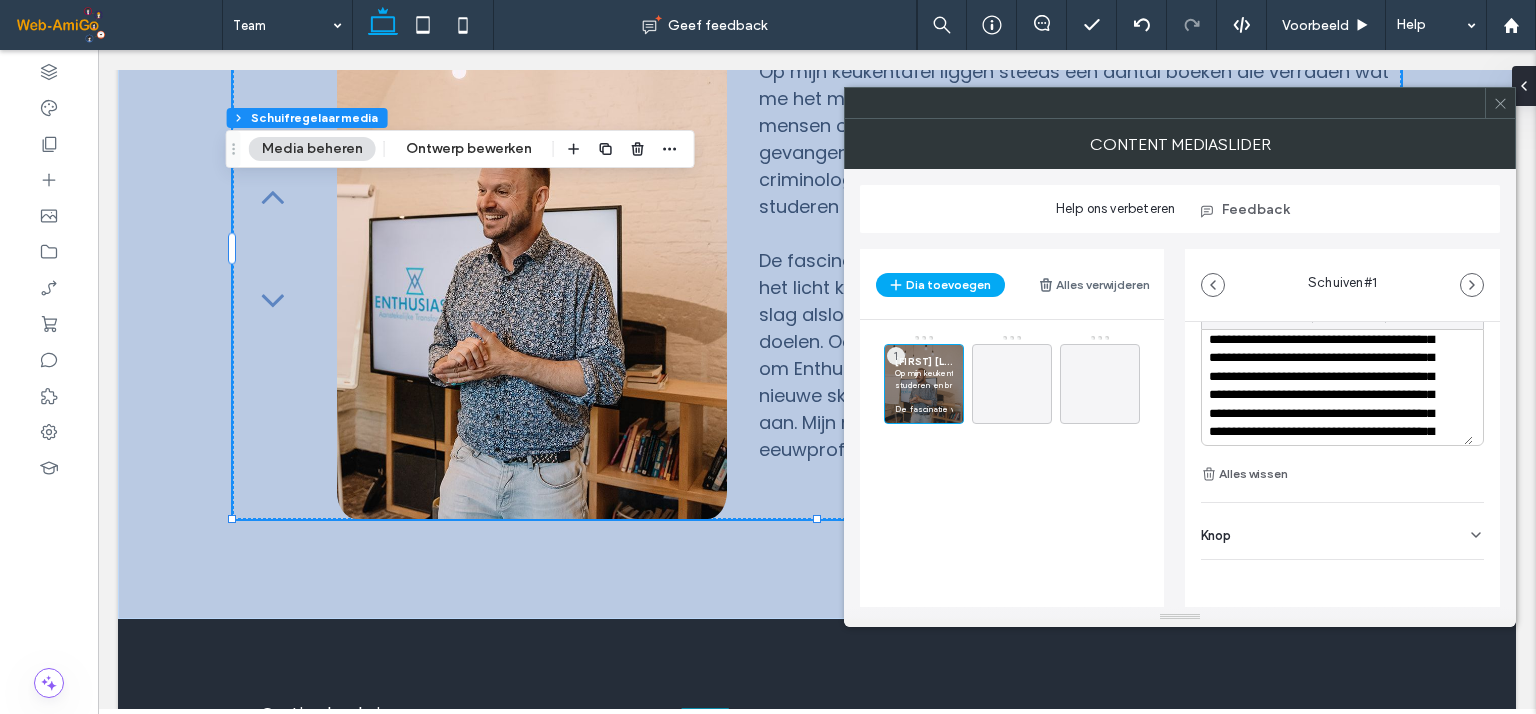click on "**********" at bounding box center [1330, 395] 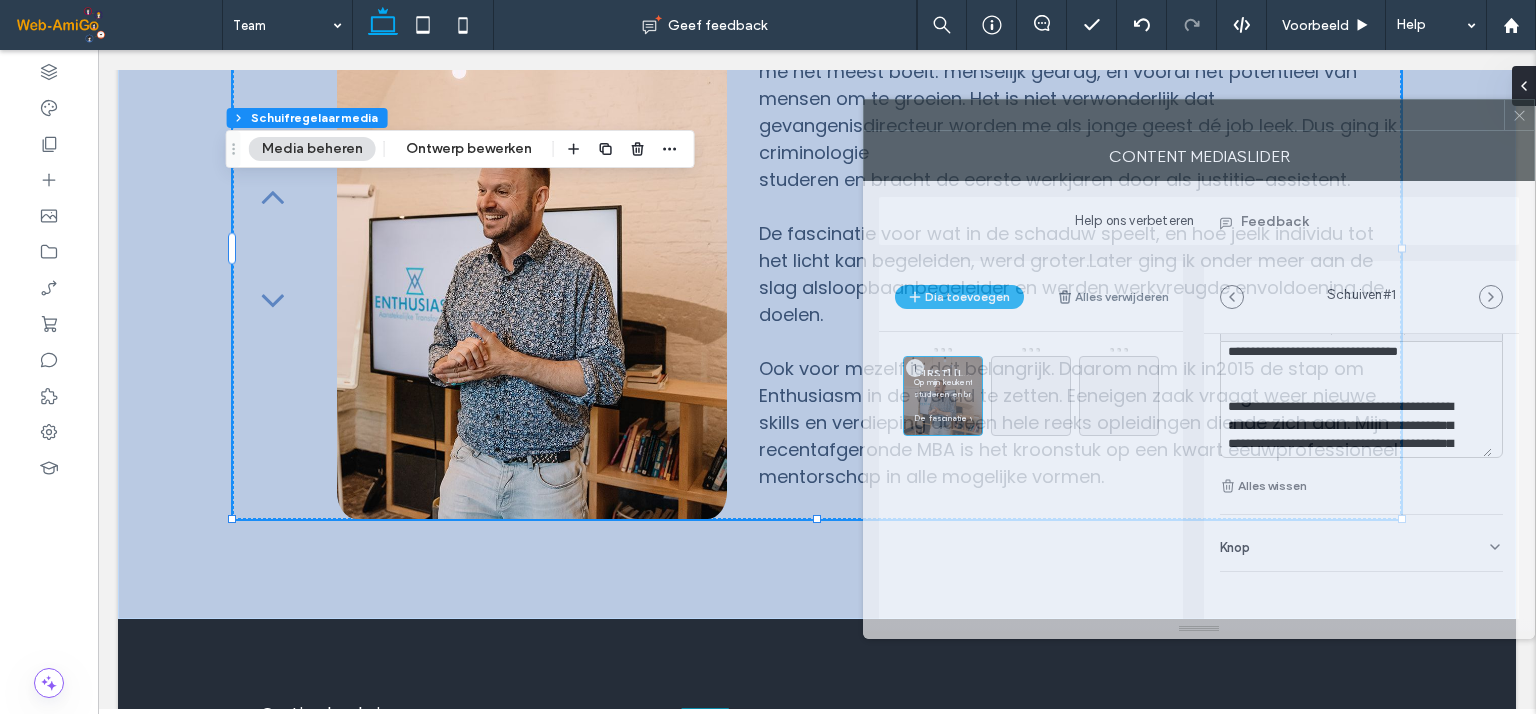 drag, startPoint x: 1238, startPoint y: 107, endPoint x: 1257, endPoint y: 119, distance: 22.472204 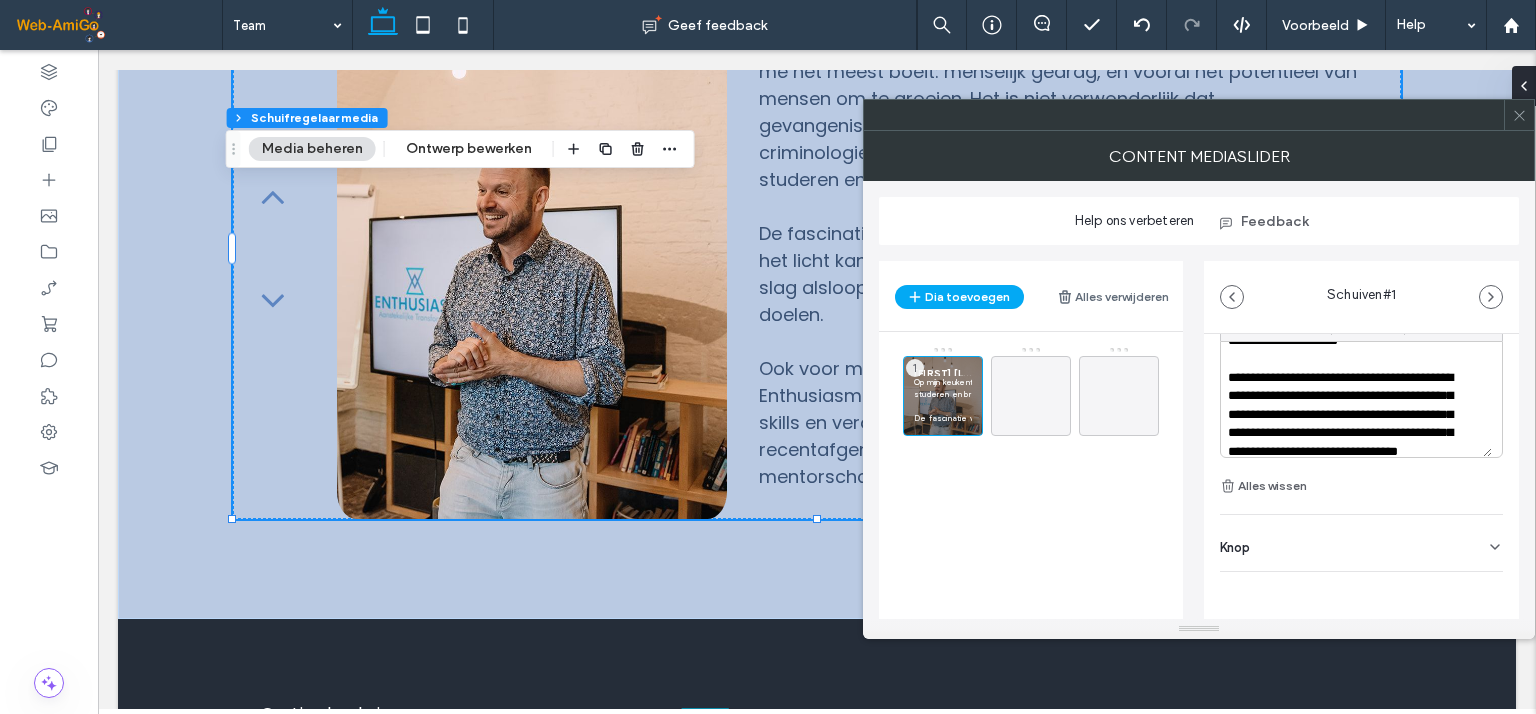 scroll, scrollTop: 88, scrollLeft: 0, axis: vertical 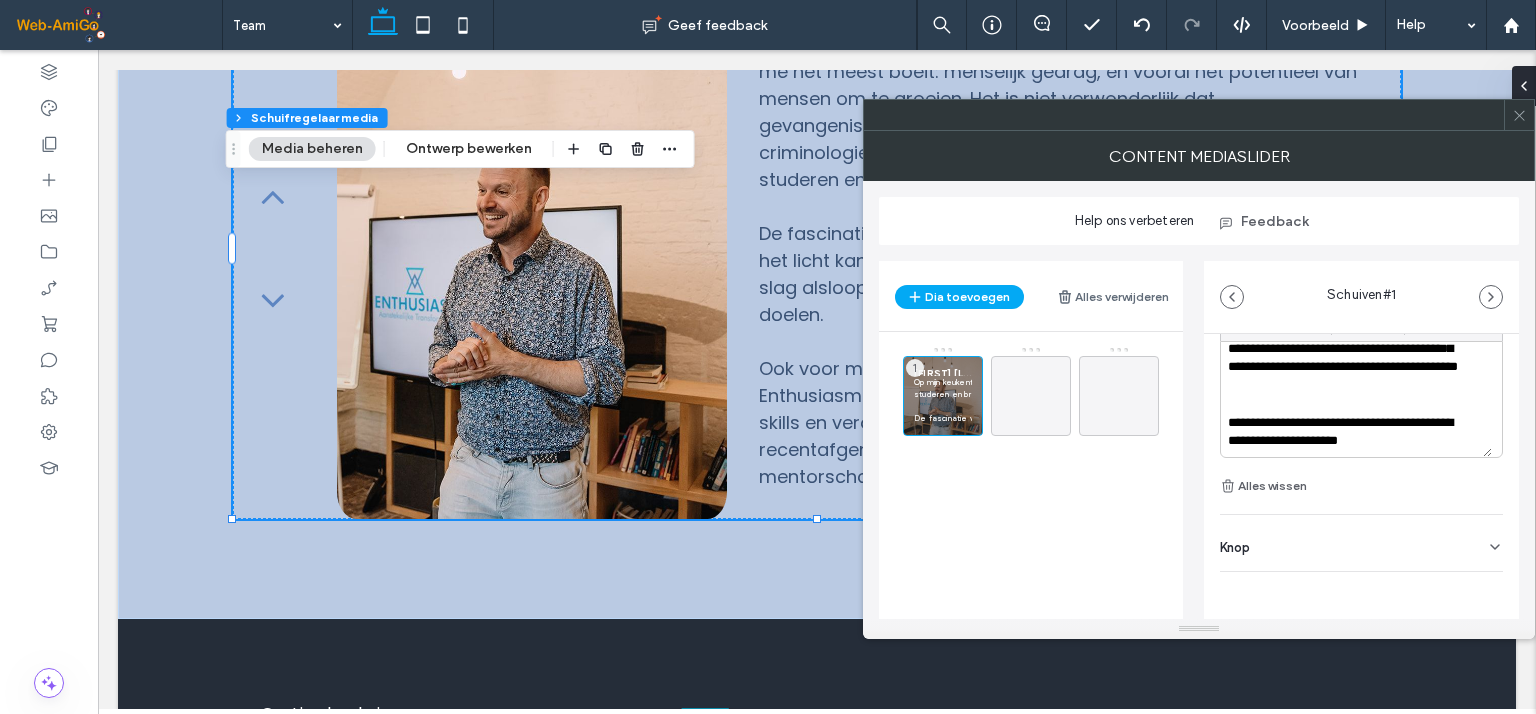 click on "**********" at bounding box center (1349, 340) 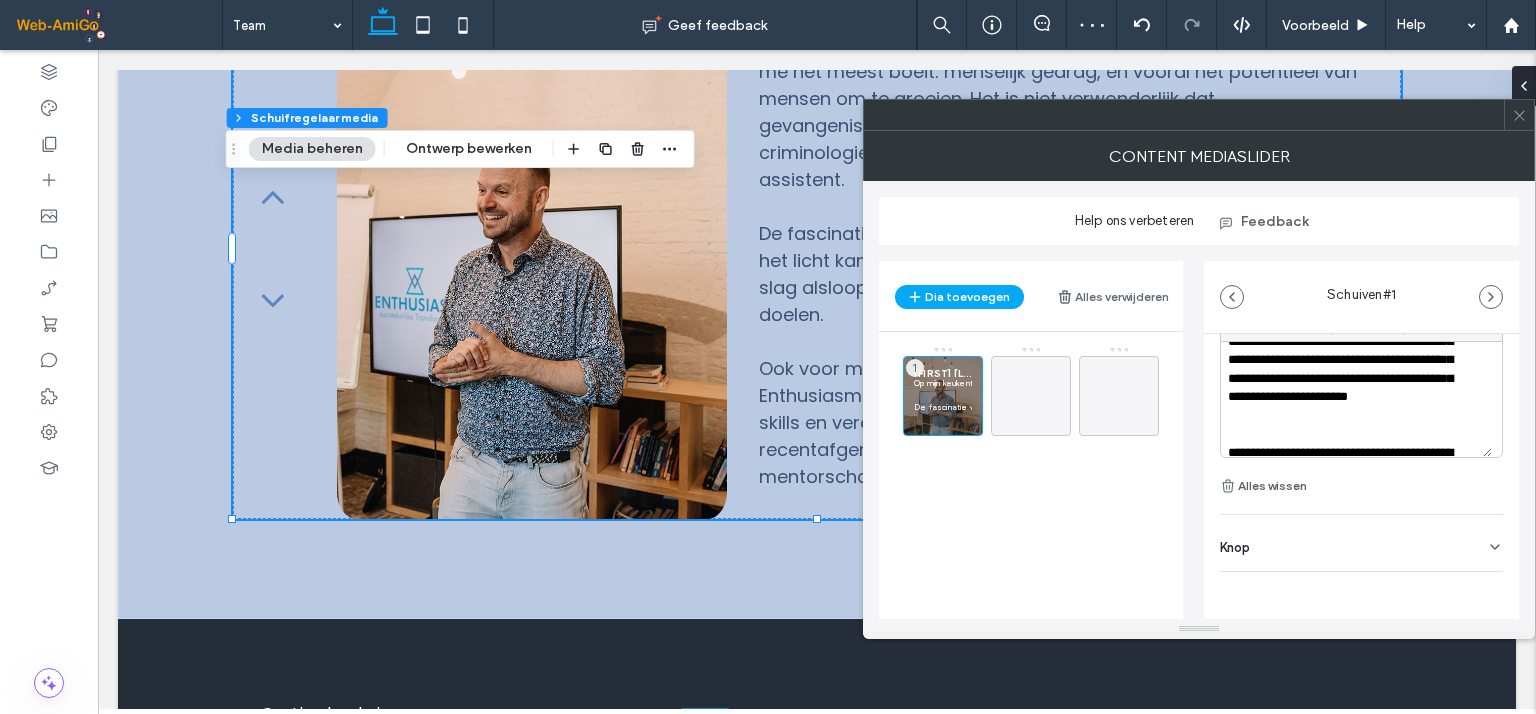 scroll, scrollTop: 141, scrollLeft: 0, axis: vertical 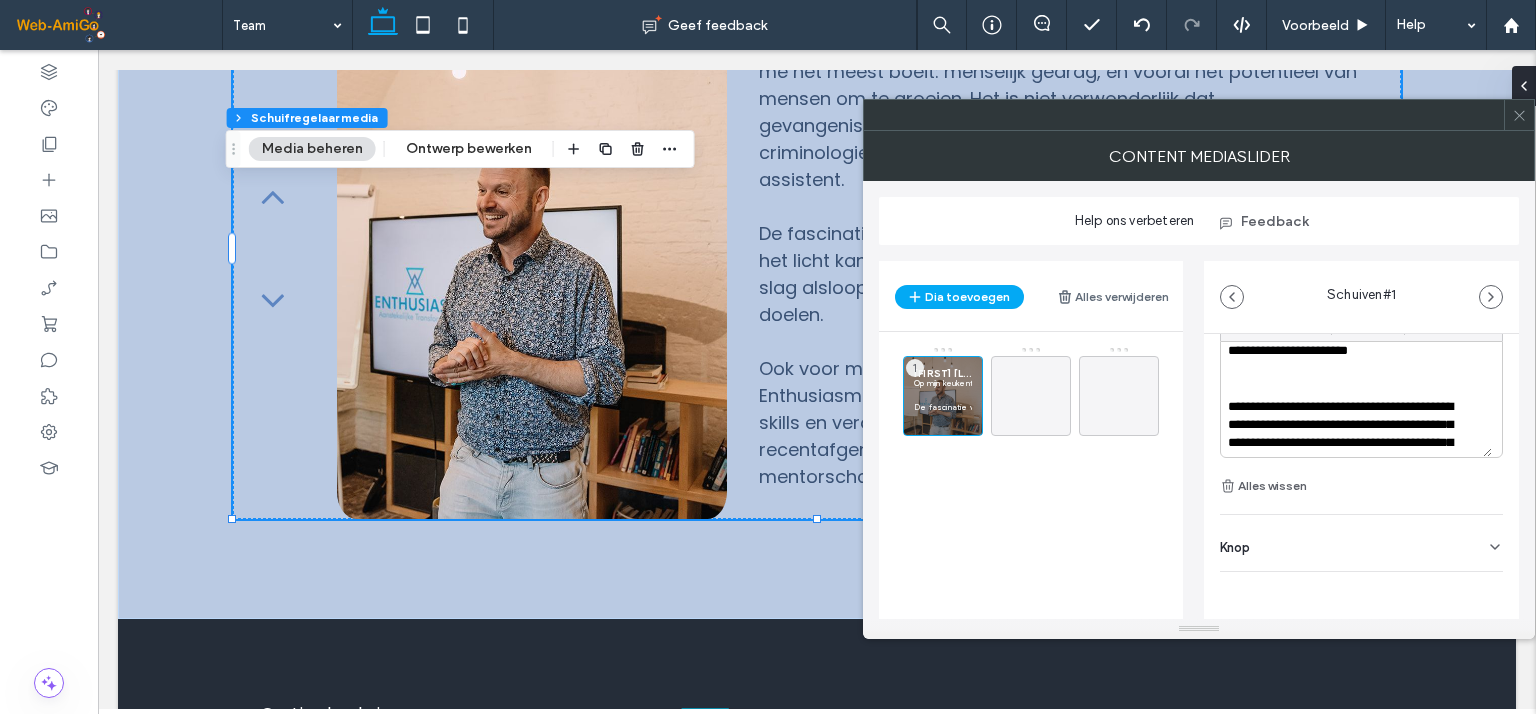 click 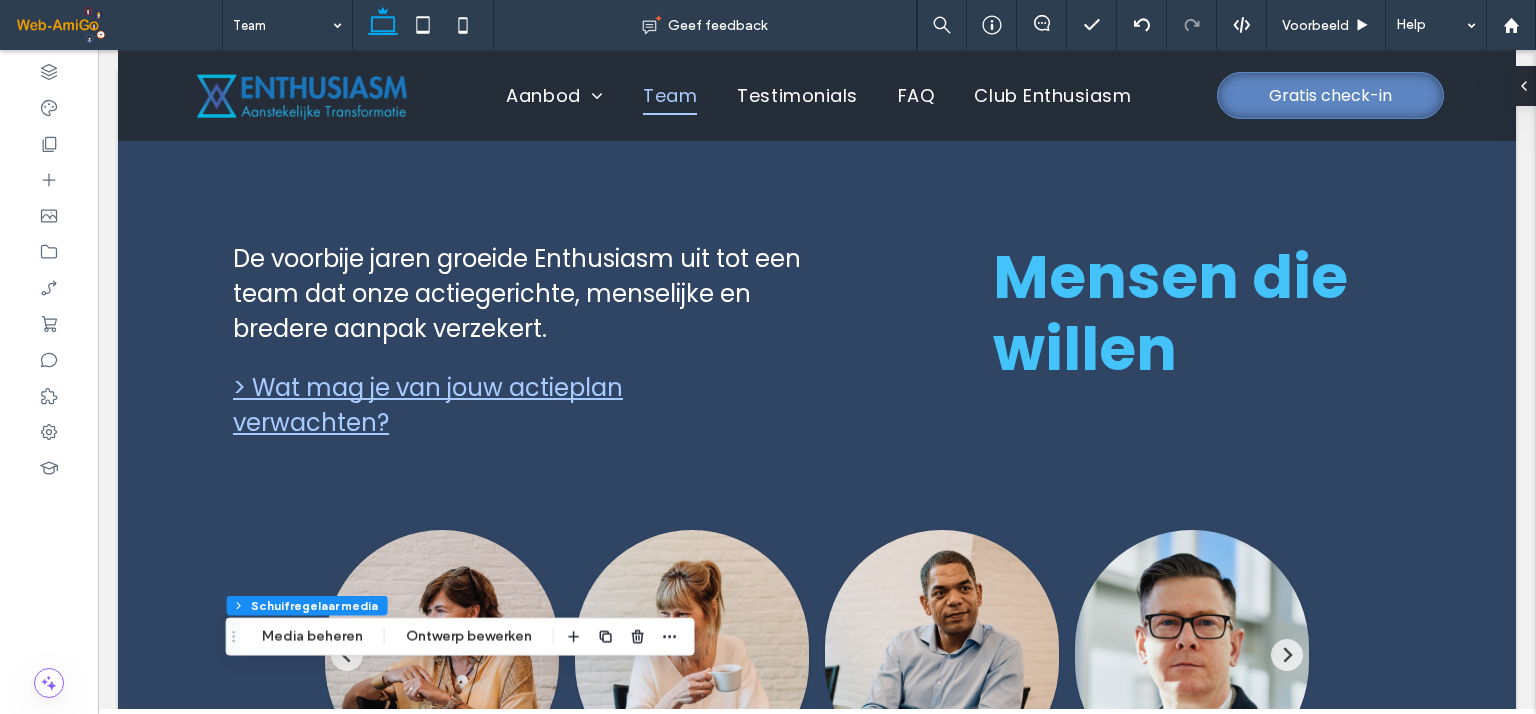 scroll, scrollTop: 0, scrollLeft: 0, axis: both 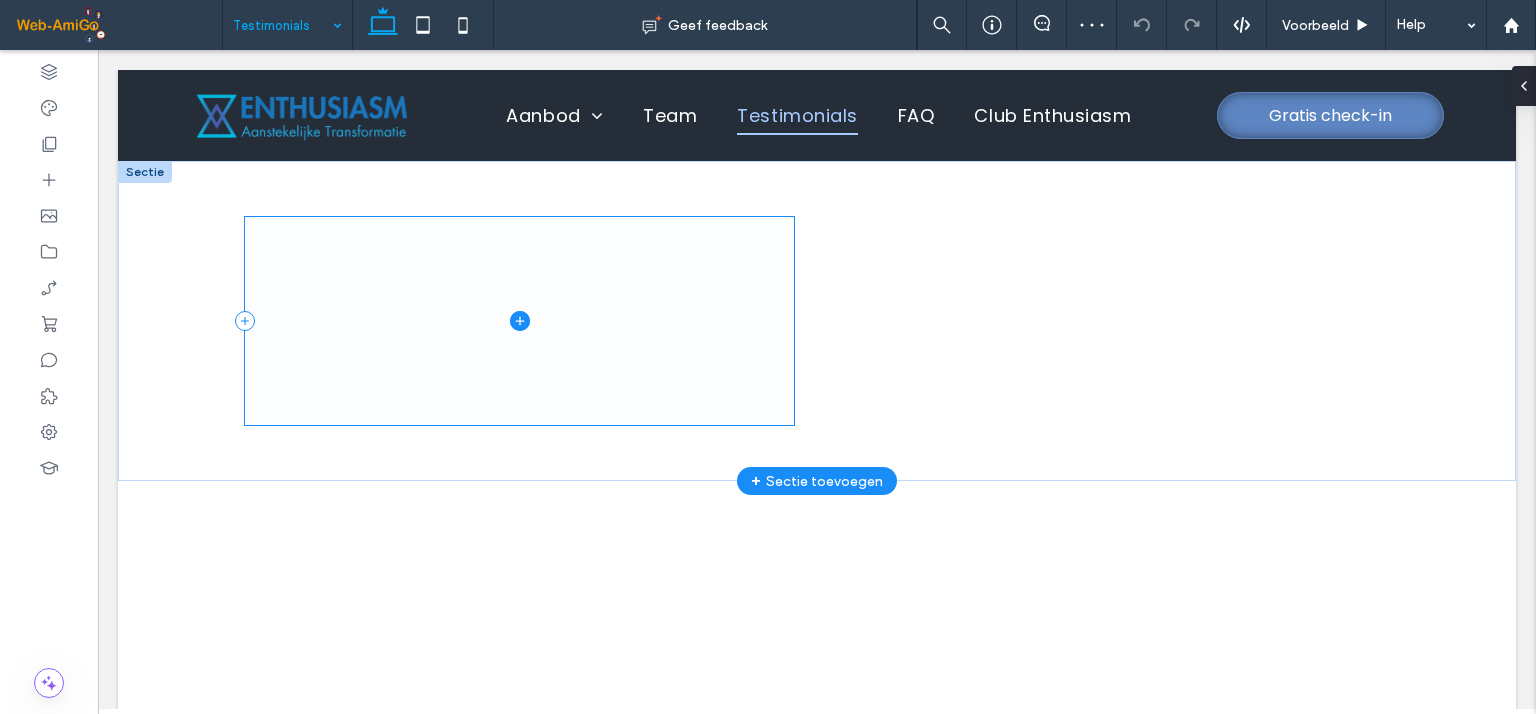 click at bounding box center (519, 321) 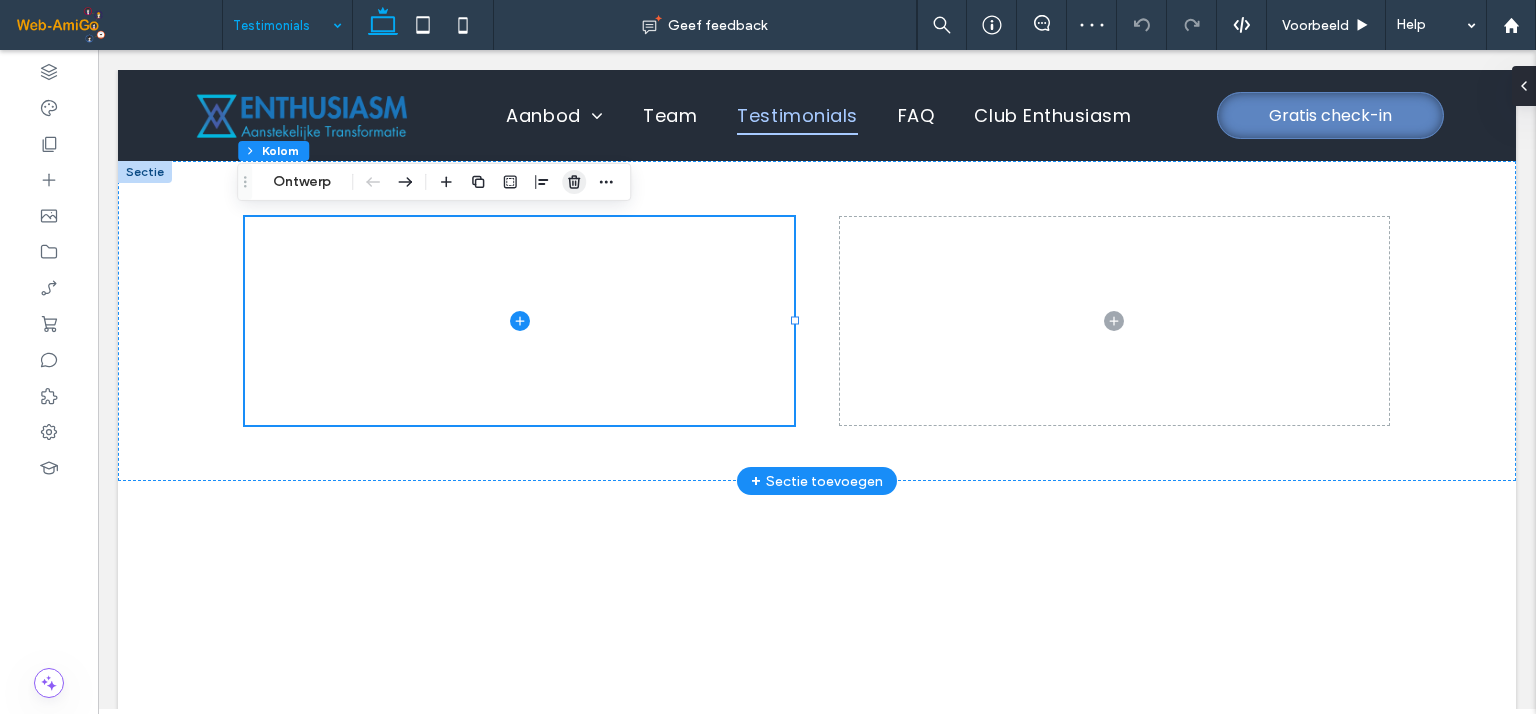 click 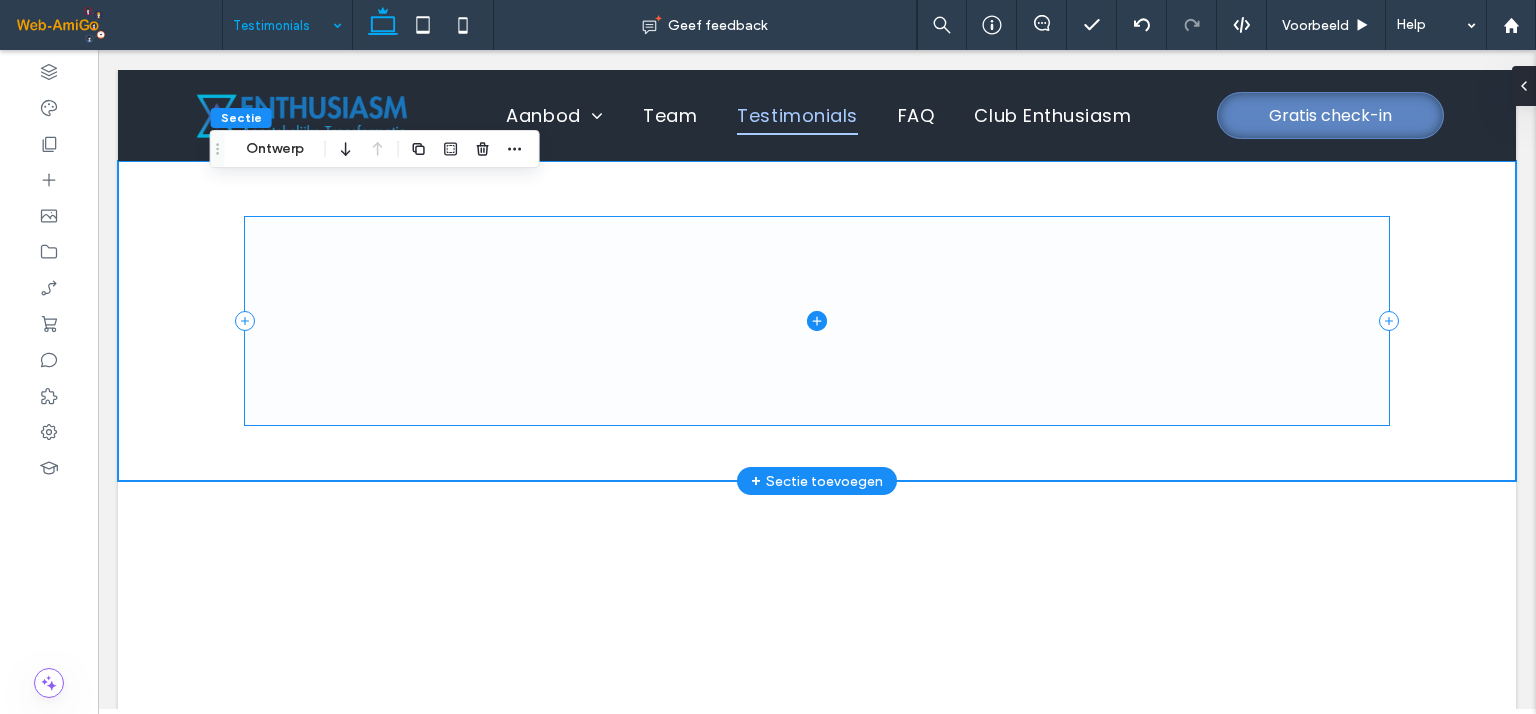 click 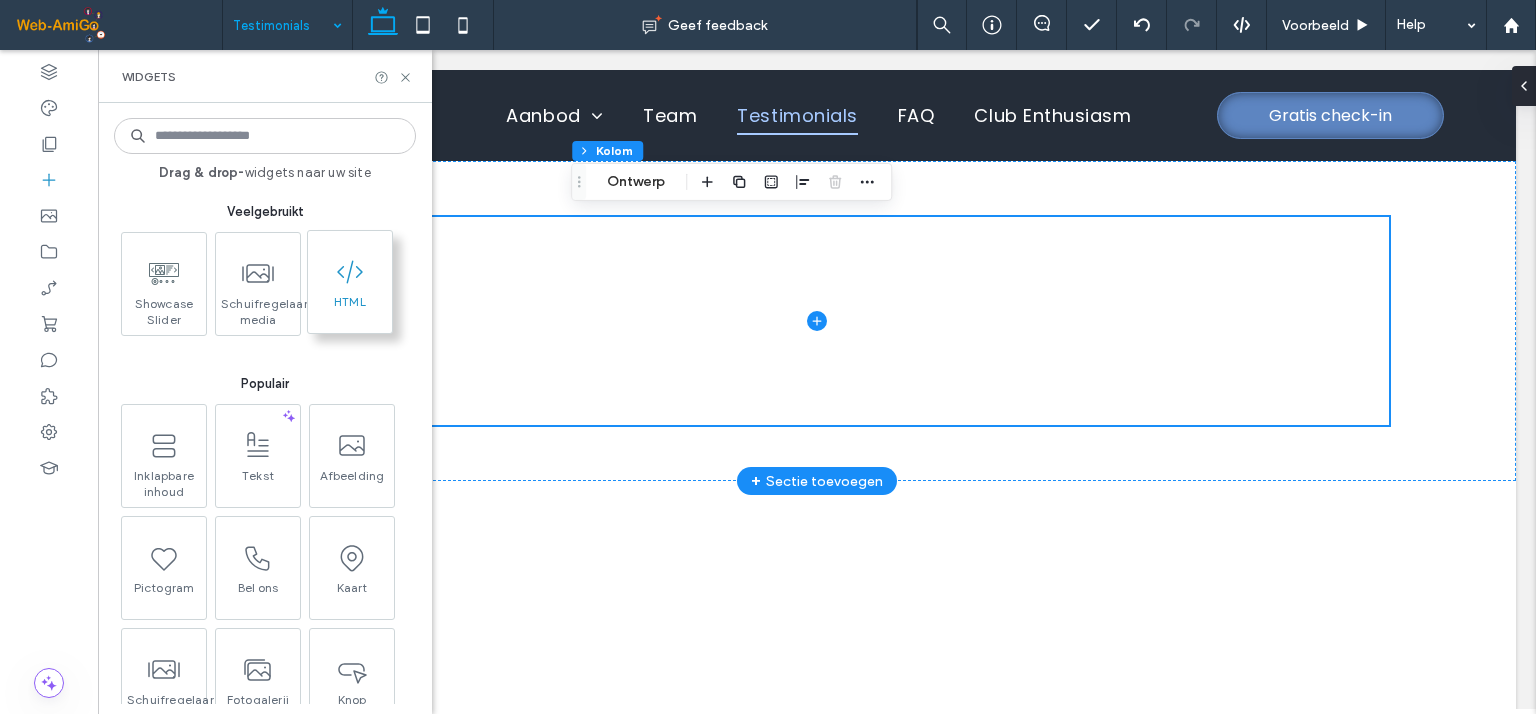 click on "HTML" at bounding box center [350, 308] 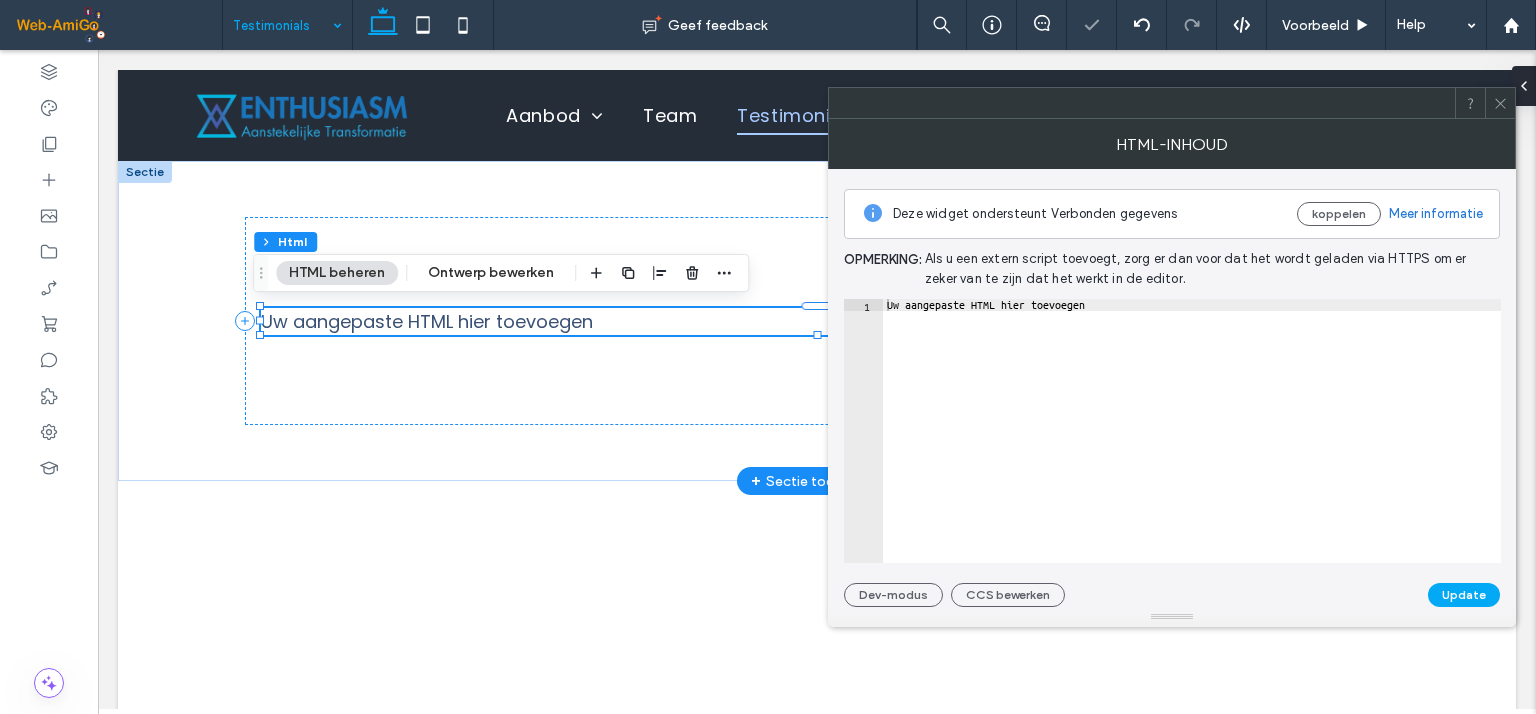 type on "**********" 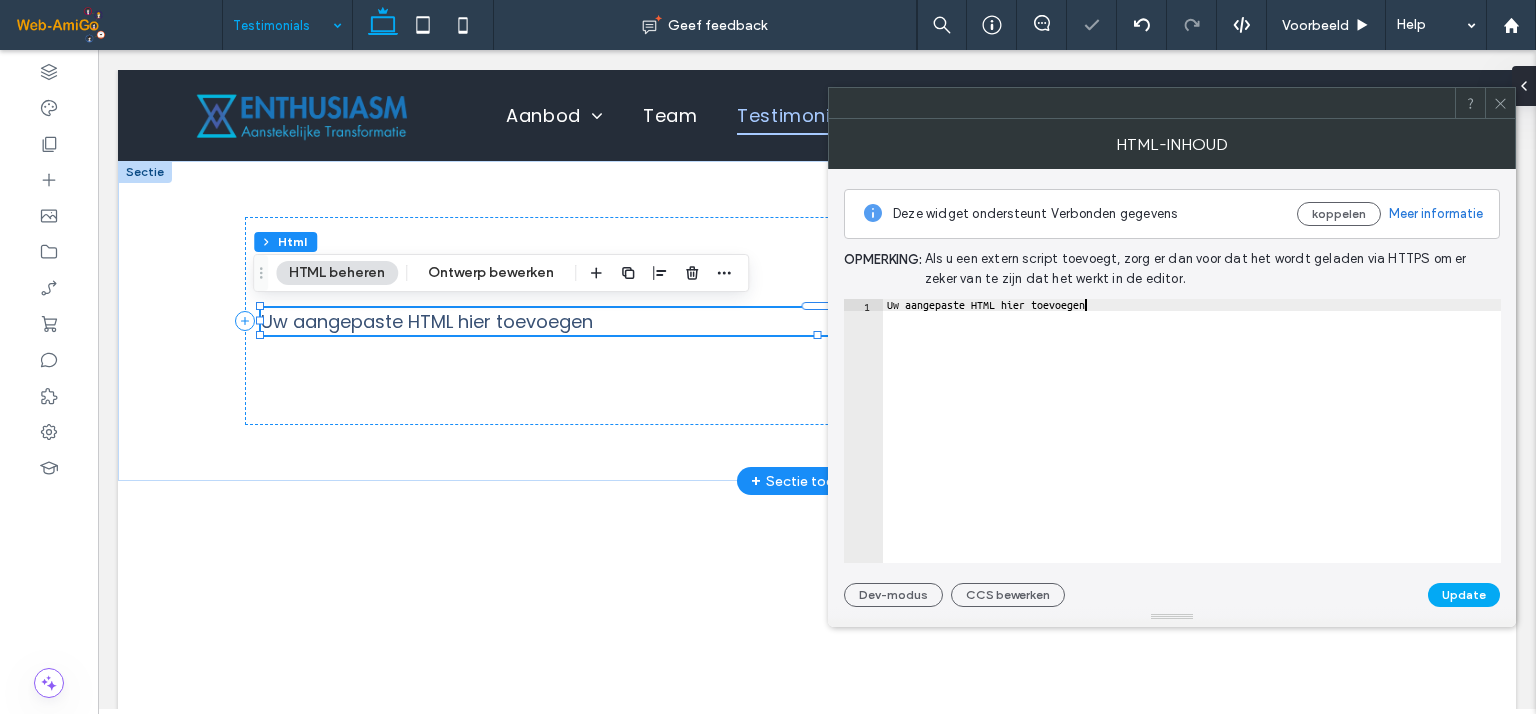 click on "Uw aangepaste HTML hier toevoegen" at bounding box center [1192, 443] 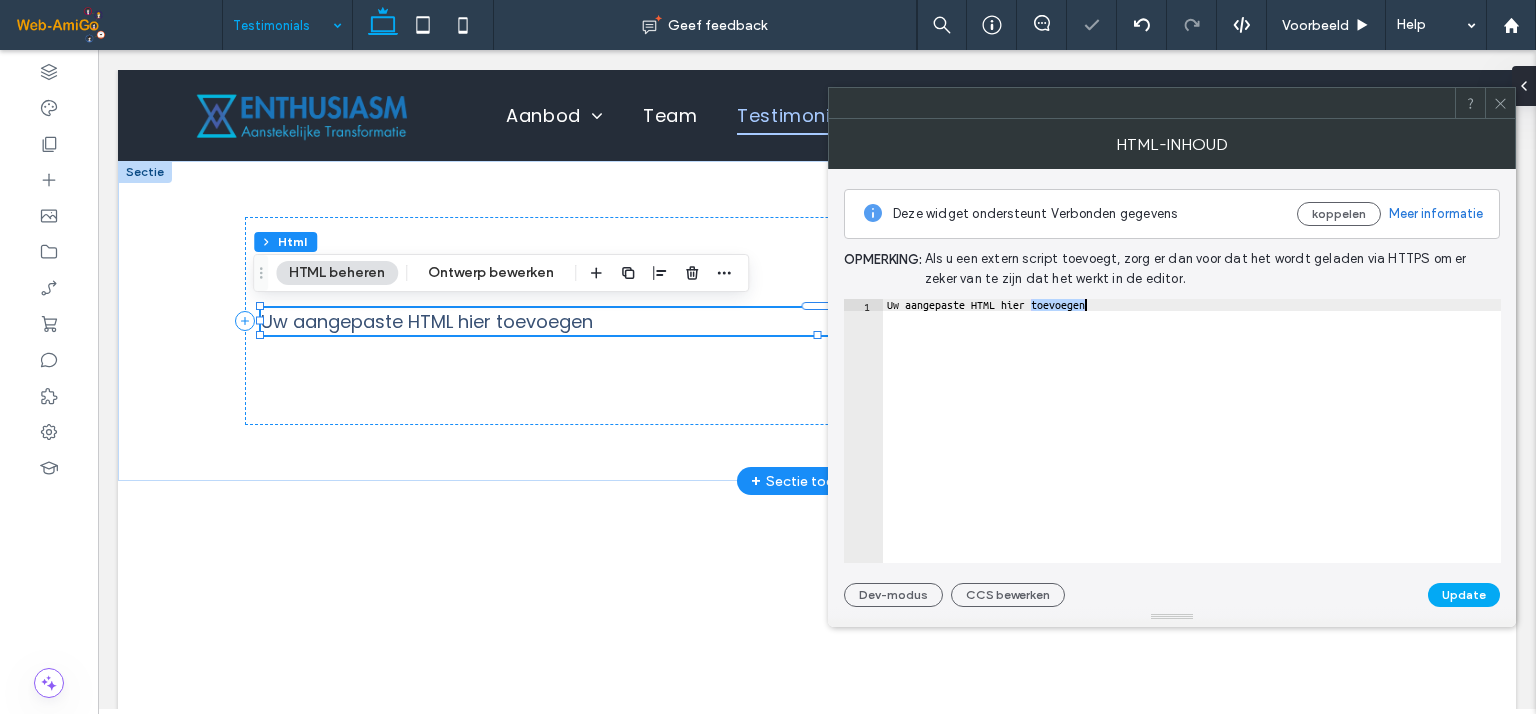 click on "Uw aangepaste HTML hier toevoegen" at bounding box center (1192, 443) 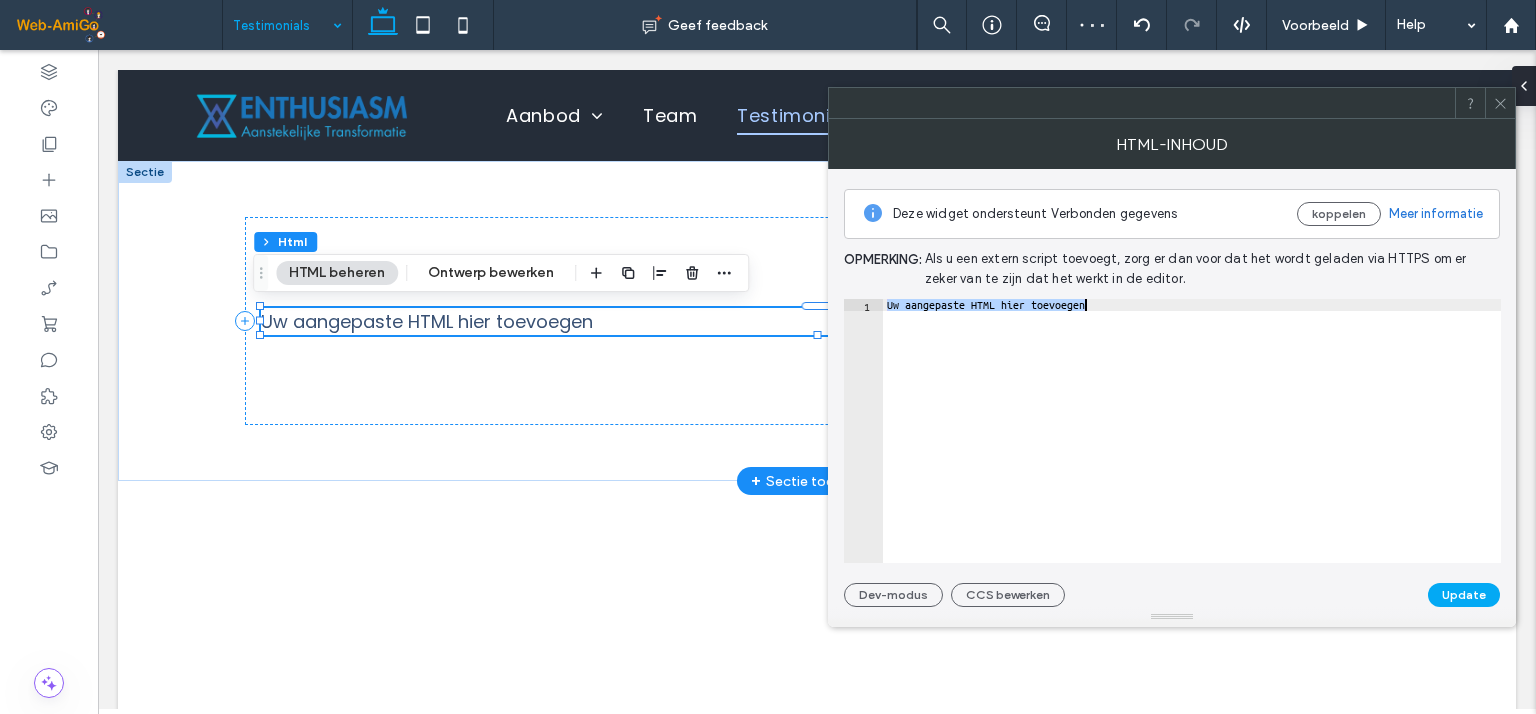 paste 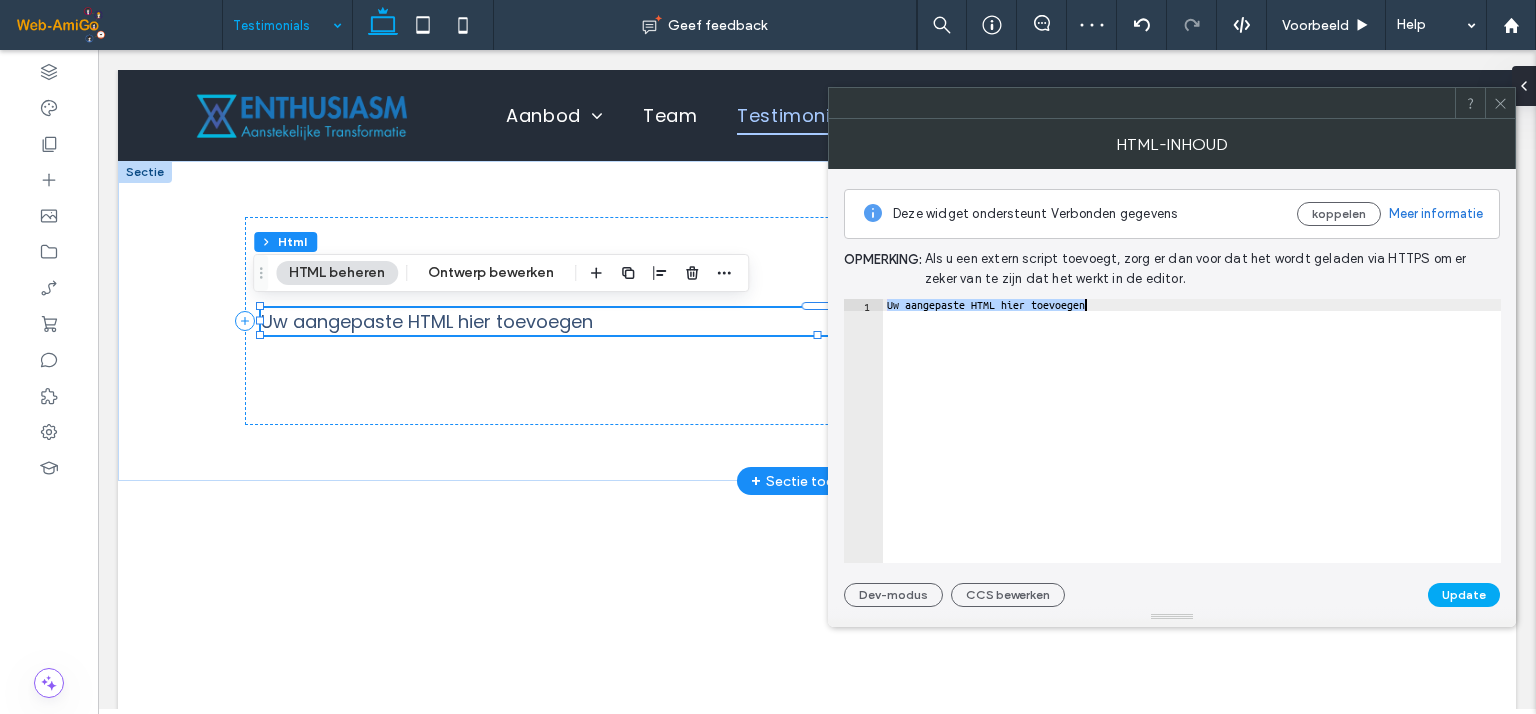 type 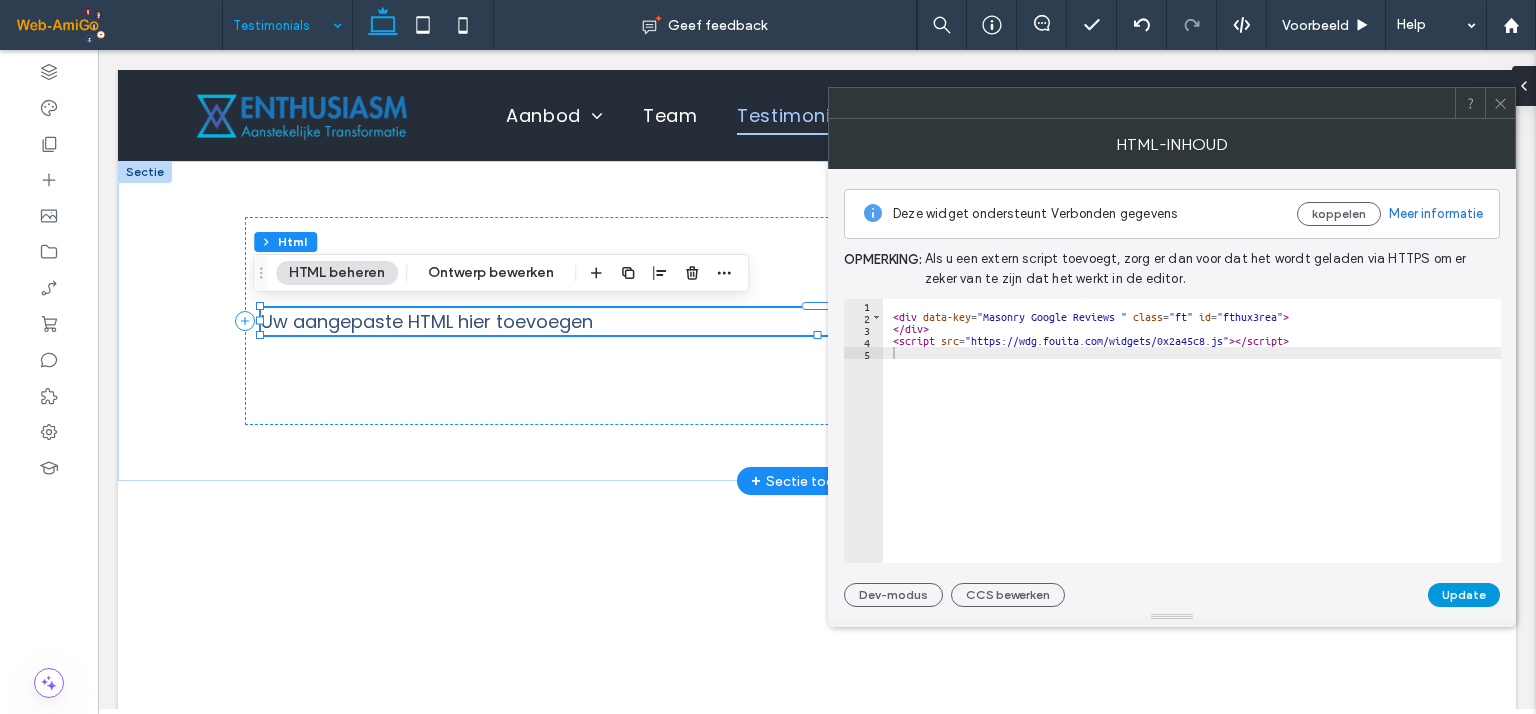 click on "Update" at bounding box center [1464, 595] 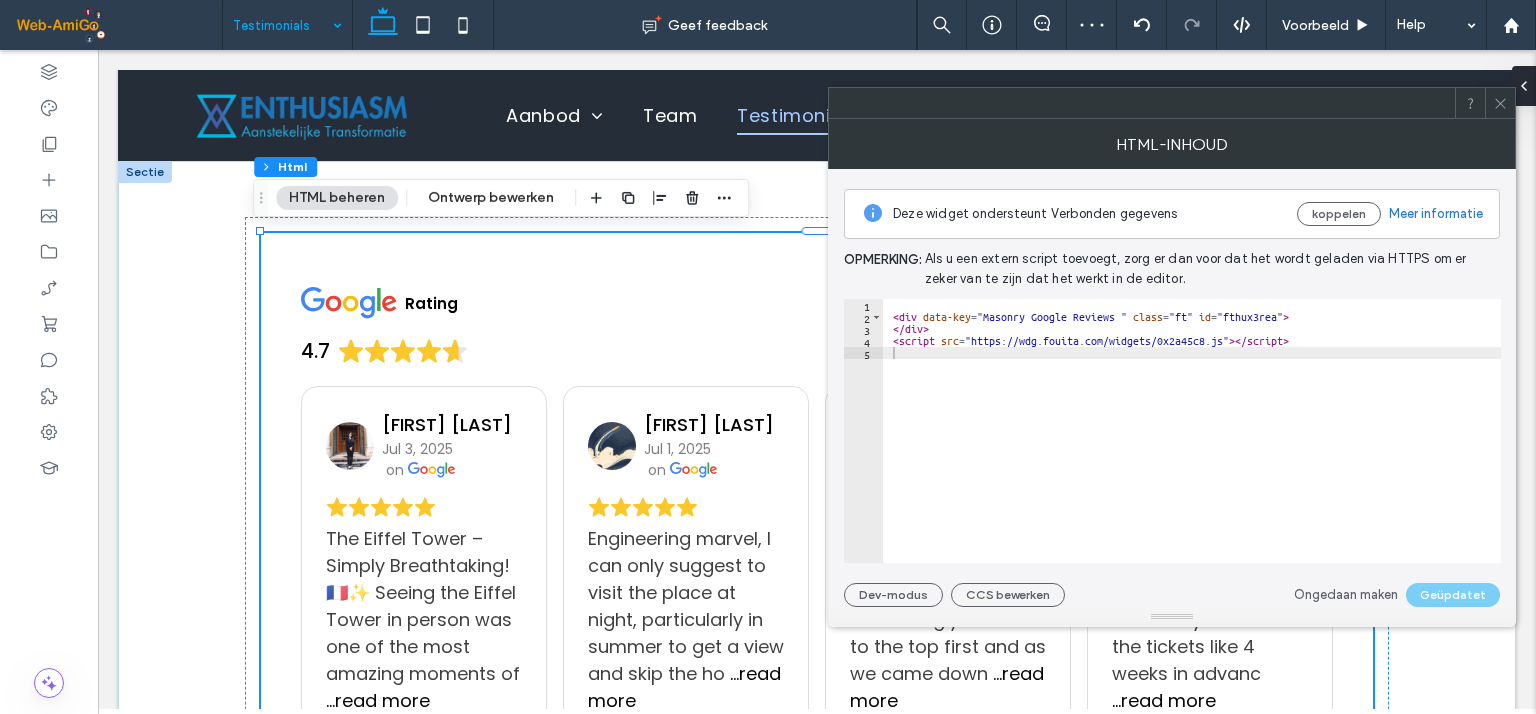 click 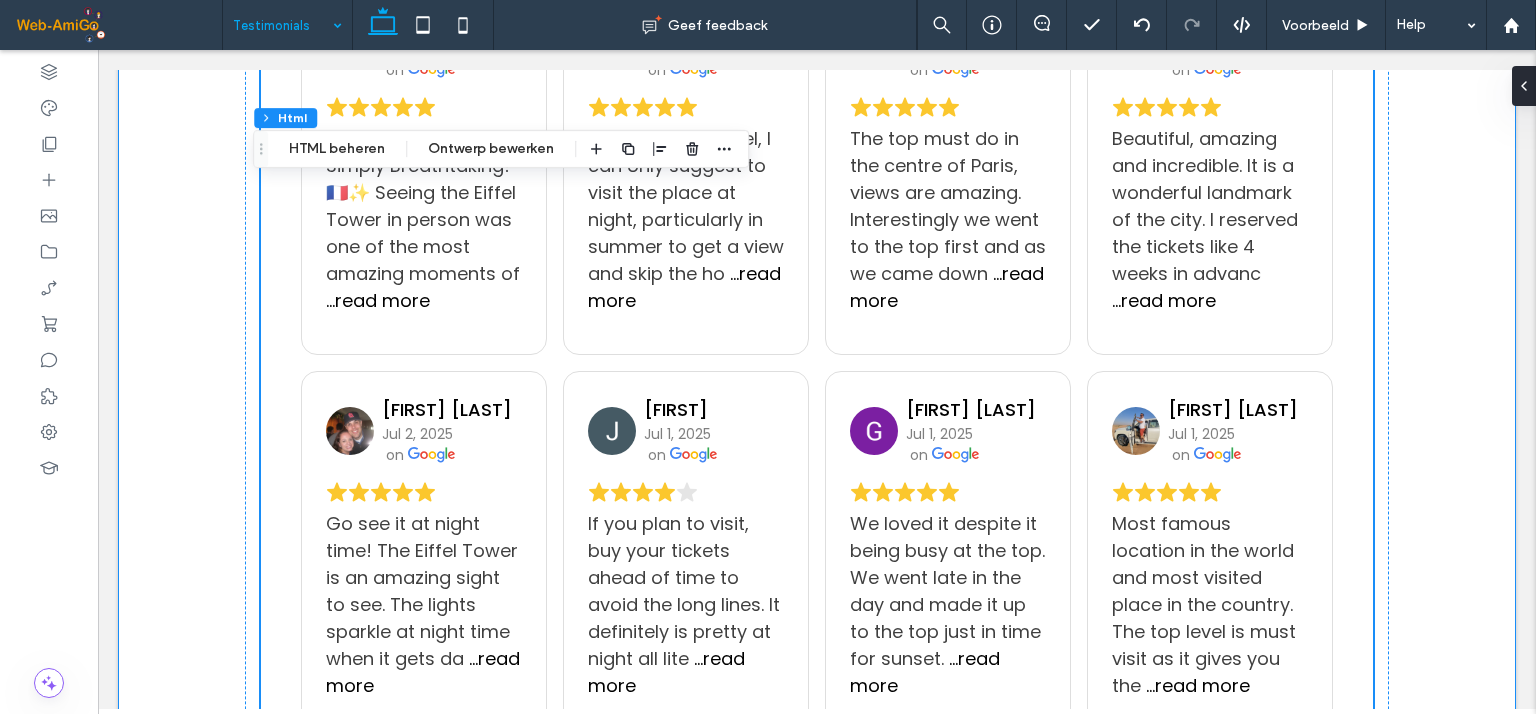 scroll, scrollTop: 0, scrollLeft: 0, axis: both 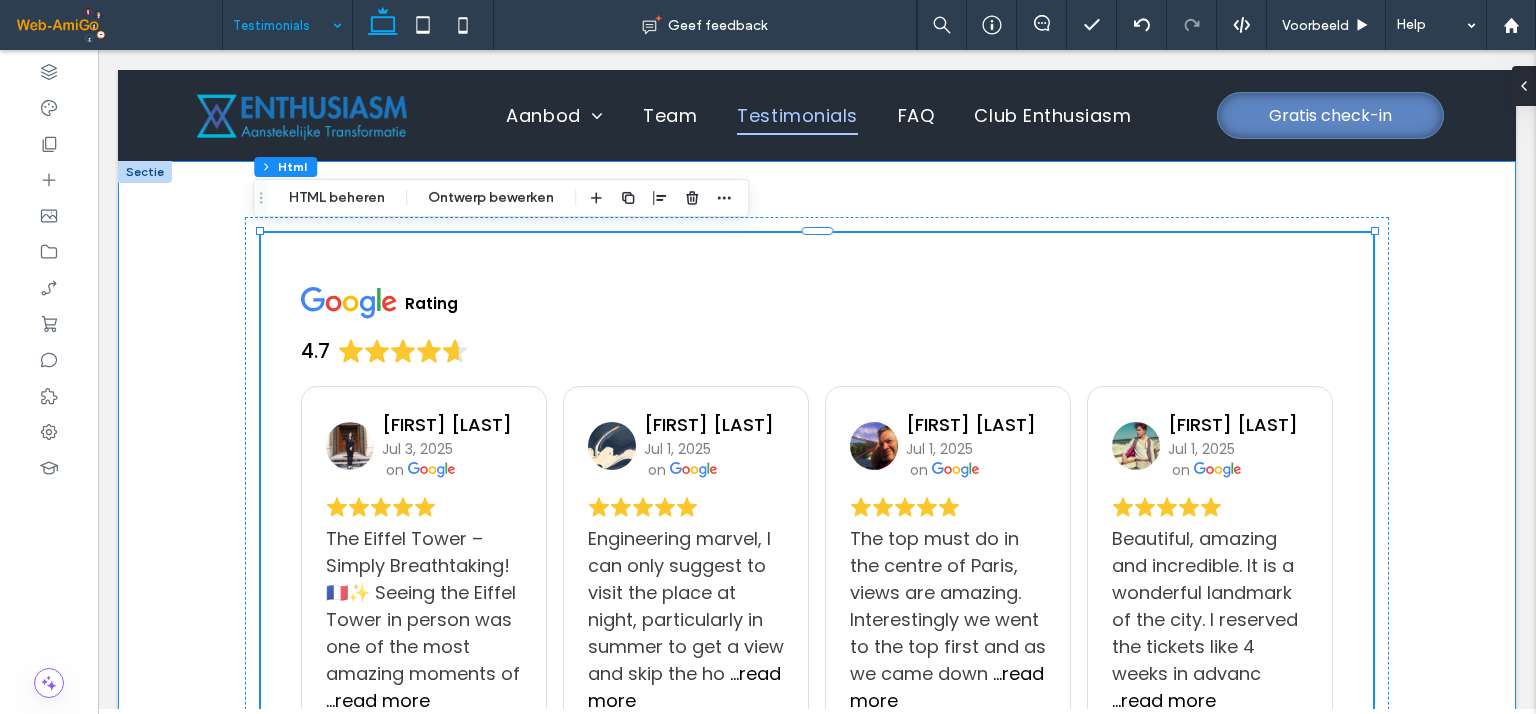 click on "Rating   4.7
[FIRST] [LAST]   Jul 3, 2025   on                     The Eiffel Tower – Simply Breathtaking! 🇫🇷✨
Seeing the Eiffel Tower in person was one of the most amazing moments of    ... read more
[FIRST] [LAST]   Jul 2, 2025   on                     Go see it at night time!  The Eiffel Tower is an amazing sight to see.  The lights sparkle at night time when it gets da   ... read more
Travelogs   Jul 1, 2025   on                     They say Paris is the city of love — and standing beneath the towering iron lattice of the Eiffel Tower, you understand    ... read more
[FIRST] [LAST]   Jul 1, 2025   on                     Engineering marvel, I can only suggest to visit the place at night, particularly in summer to get a view and skip the ho   ... read more
[FIRST]   Jul 1, 2025   on                       ... read more
[FIRST] [LAST]" at bounding box center [817, 940] 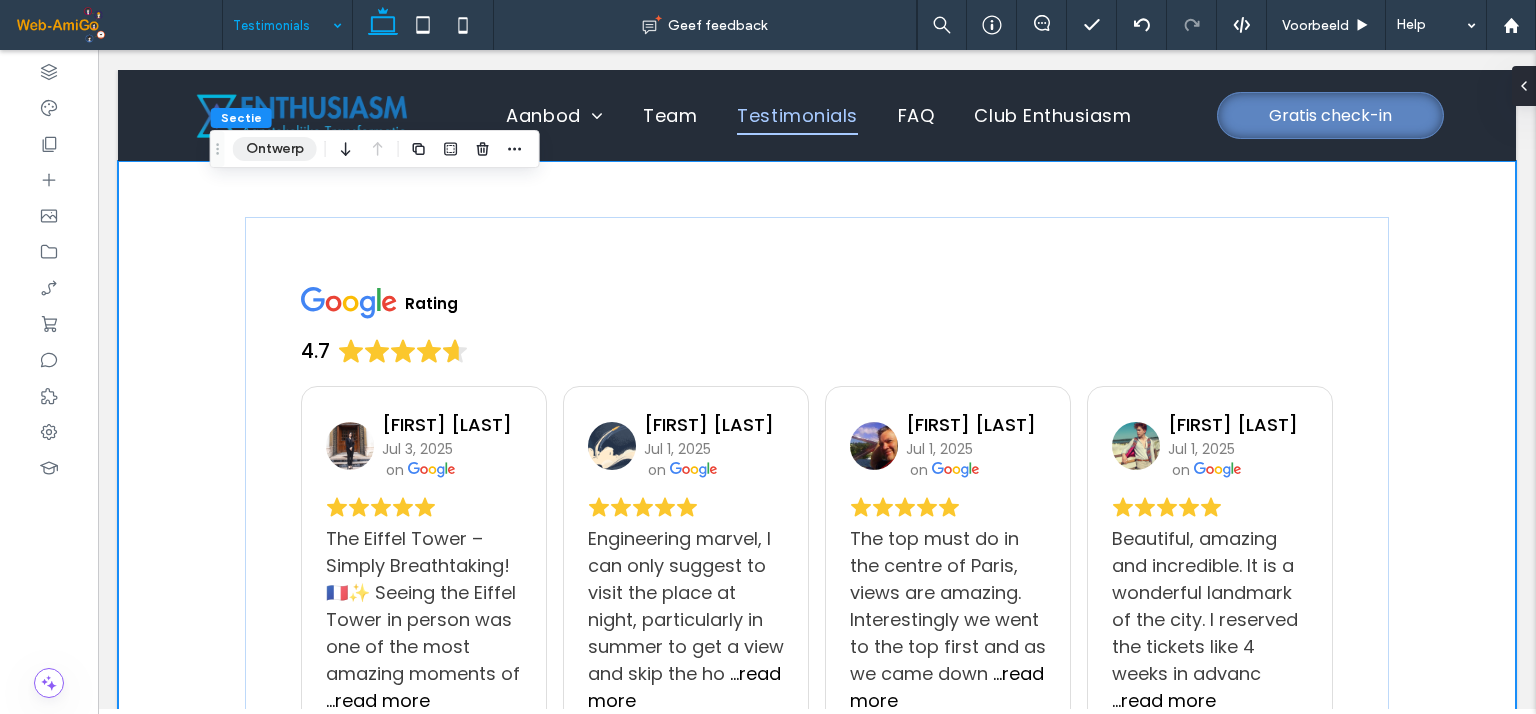 click on "Ontwerp" at bounding box center [275, 149] 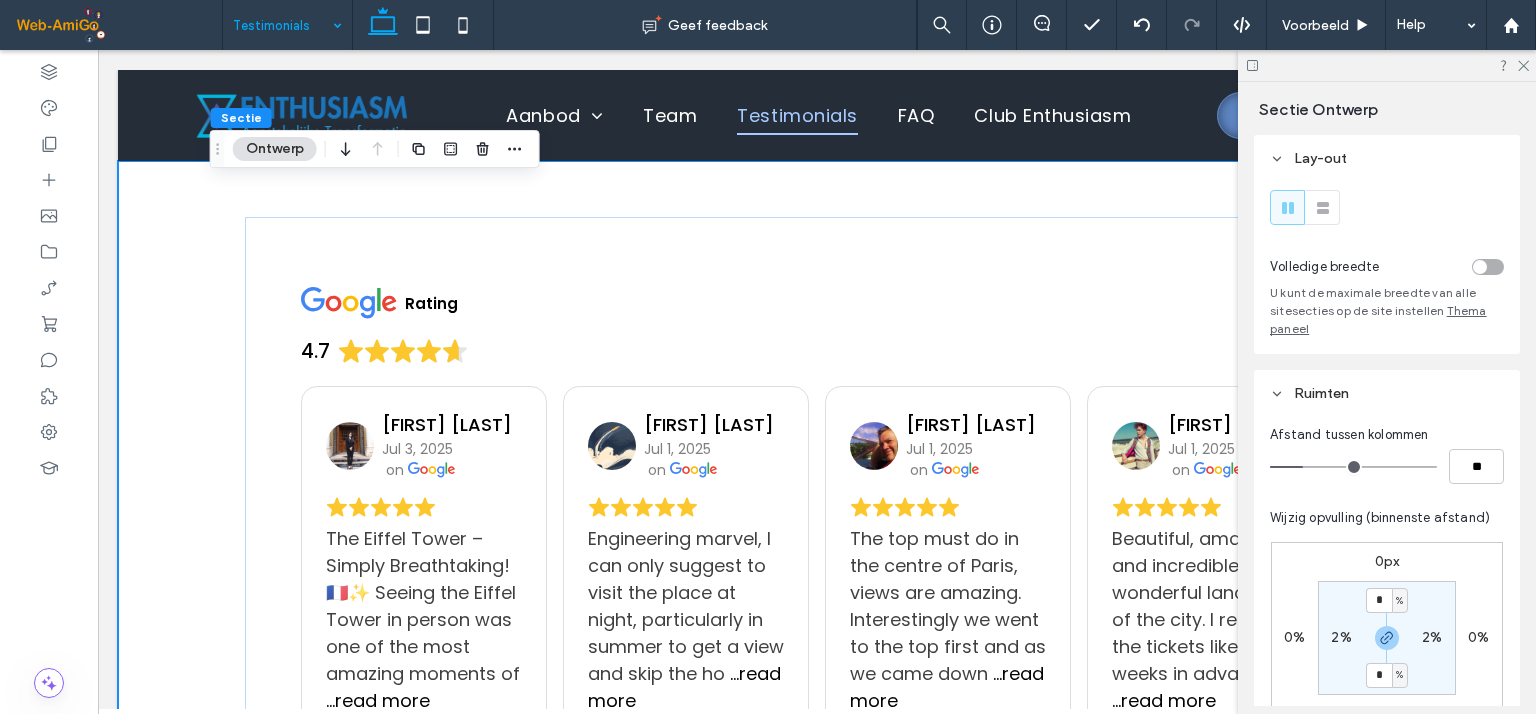 click at bounding box center [1488, 267] 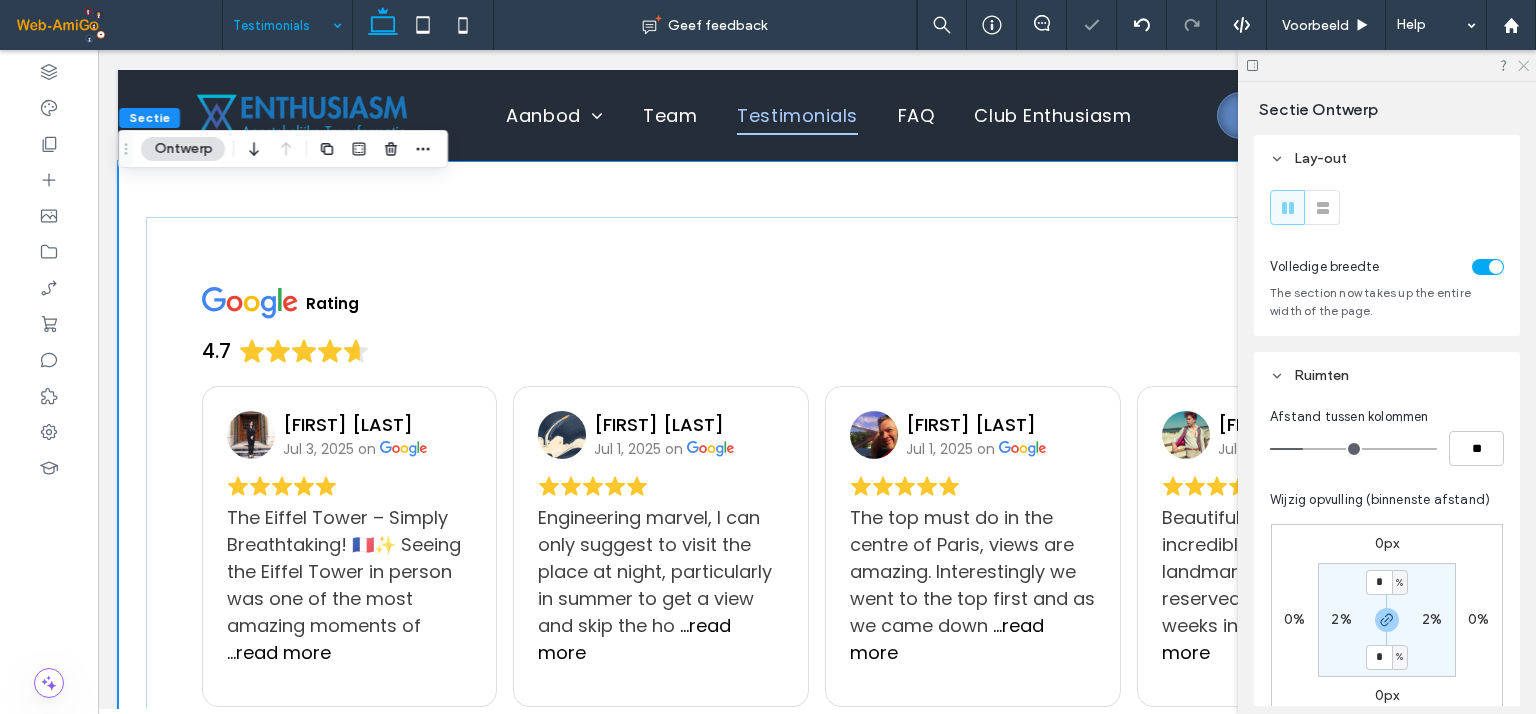 click 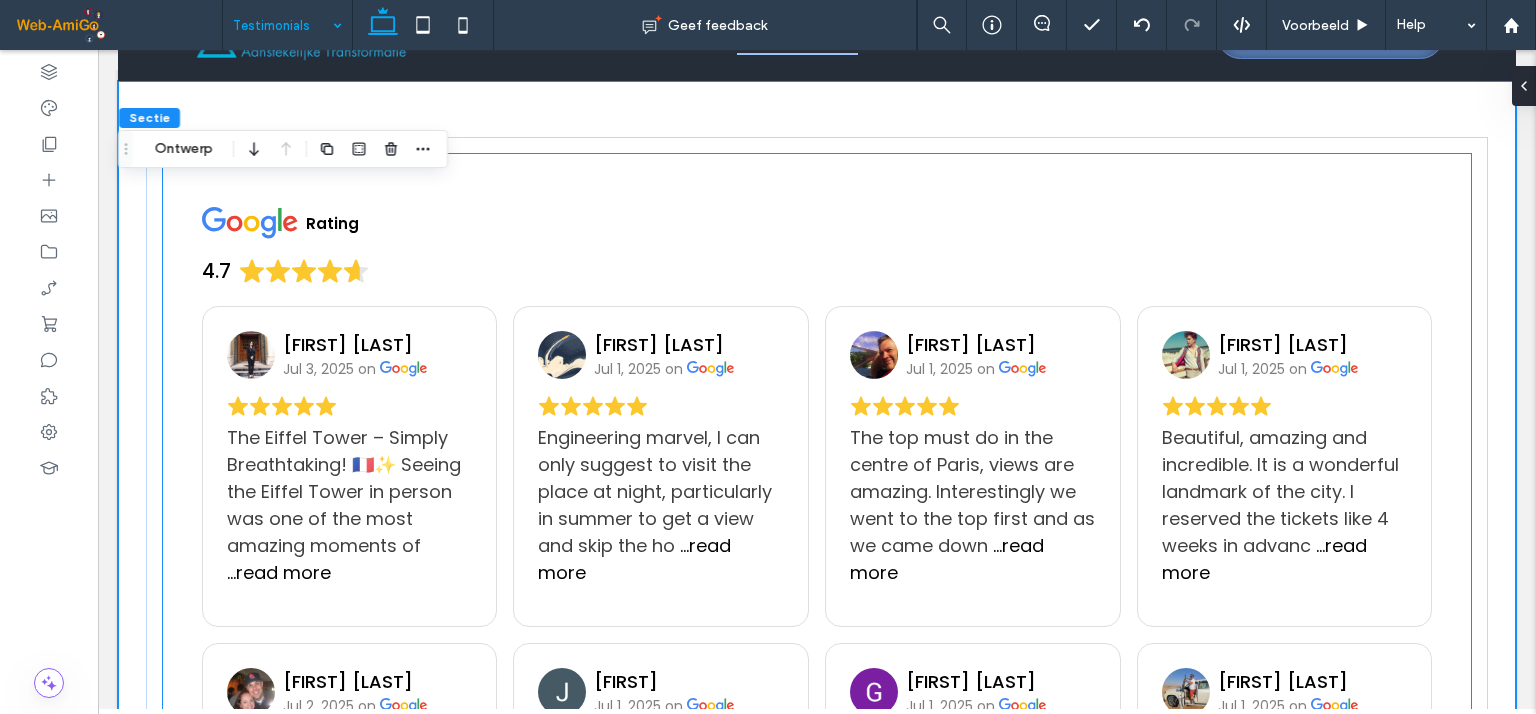 scroll, scrollTop: 0, scrollLeft: 0, axis: both 